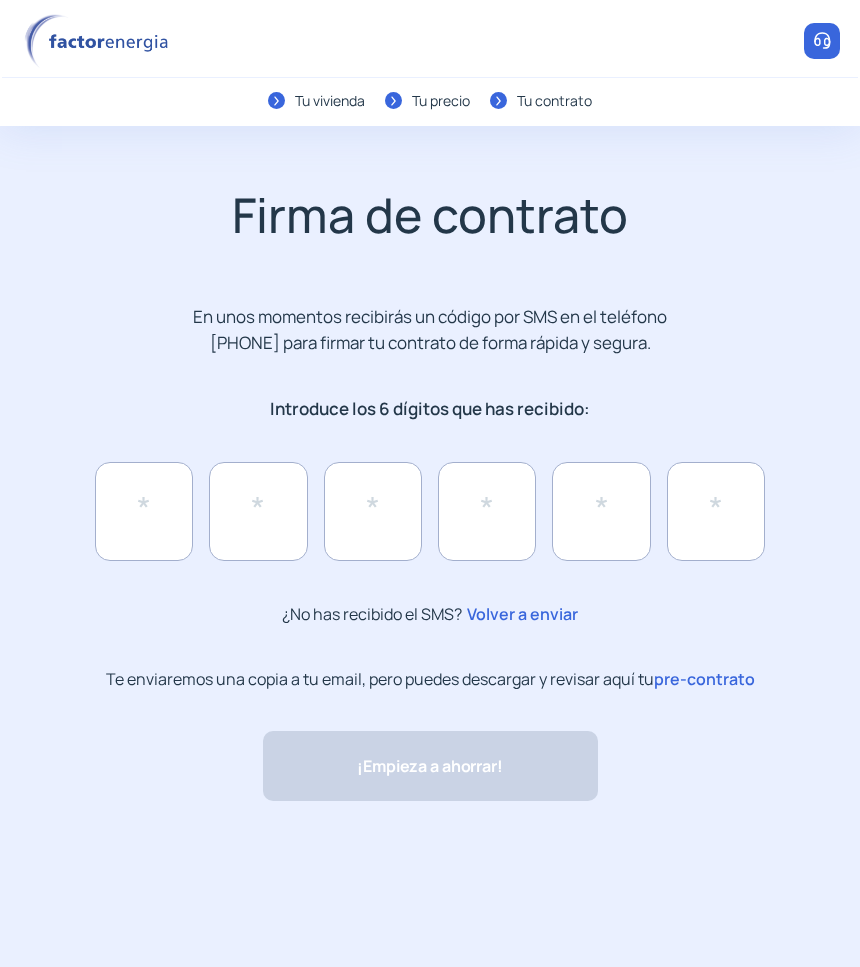 scroll, scrollTop: 0, scrollLeft: 0, axis: both 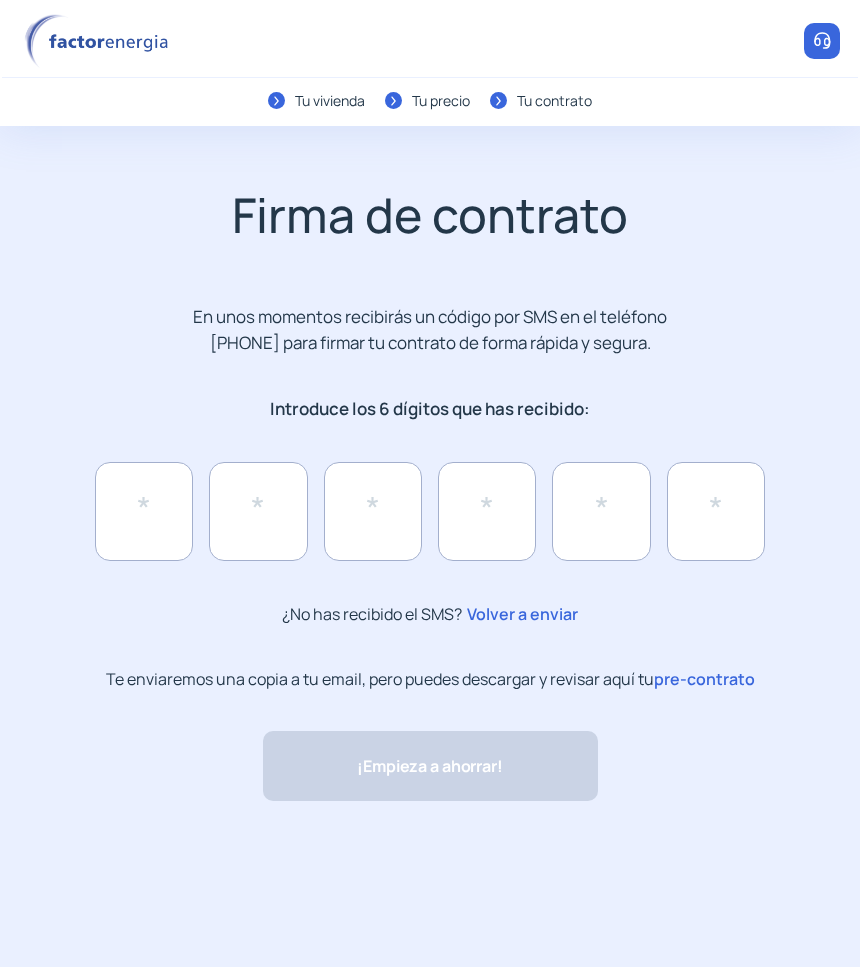 click on "Volver a enviar" 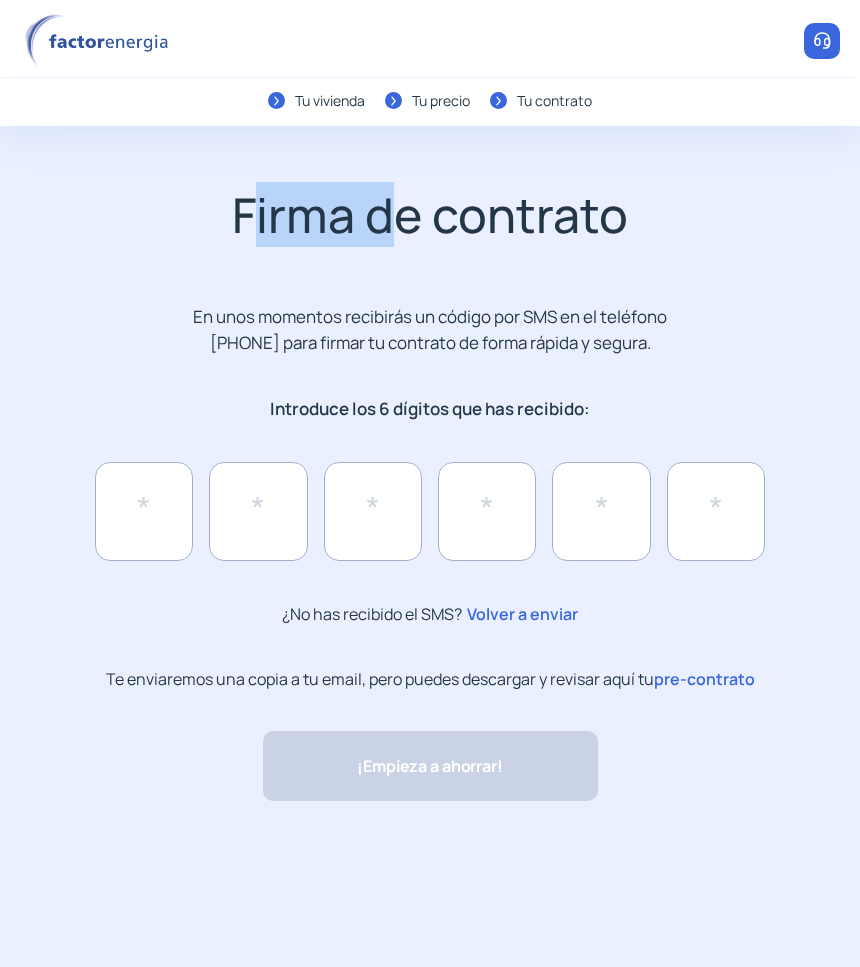 click on "Firma de contrato" 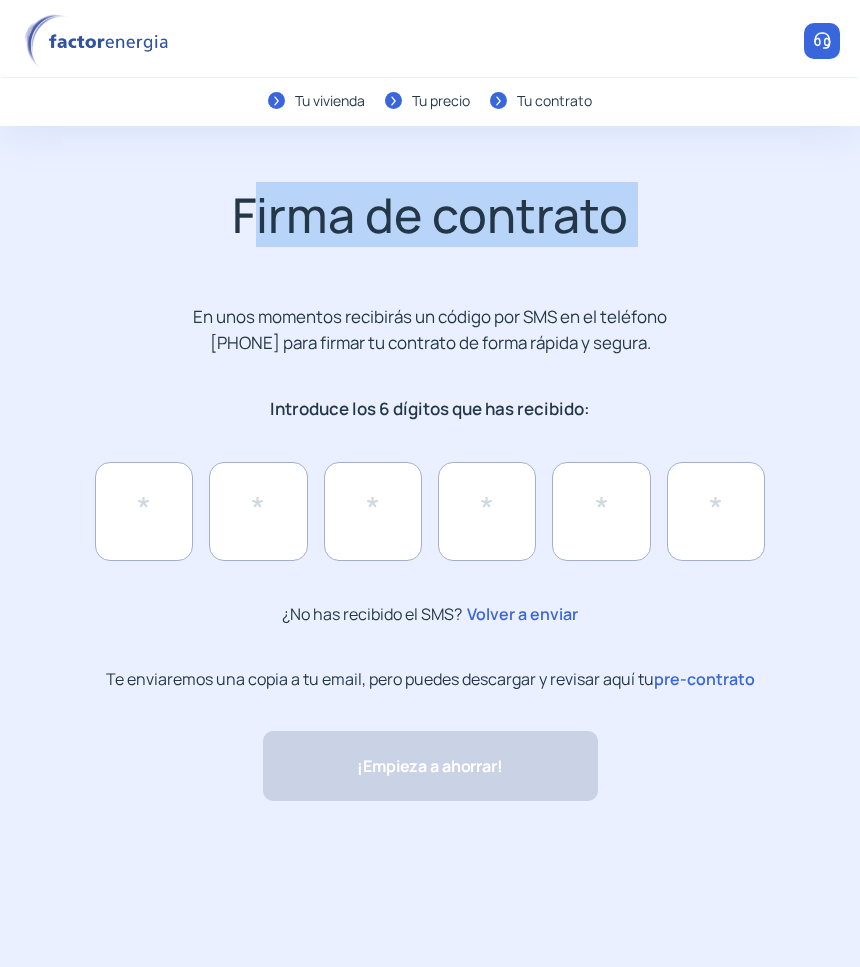 drag, startPoint x: 150, startPoint y: 213, endPoint x: 152, endPoint y: 193, distance: 20.09975 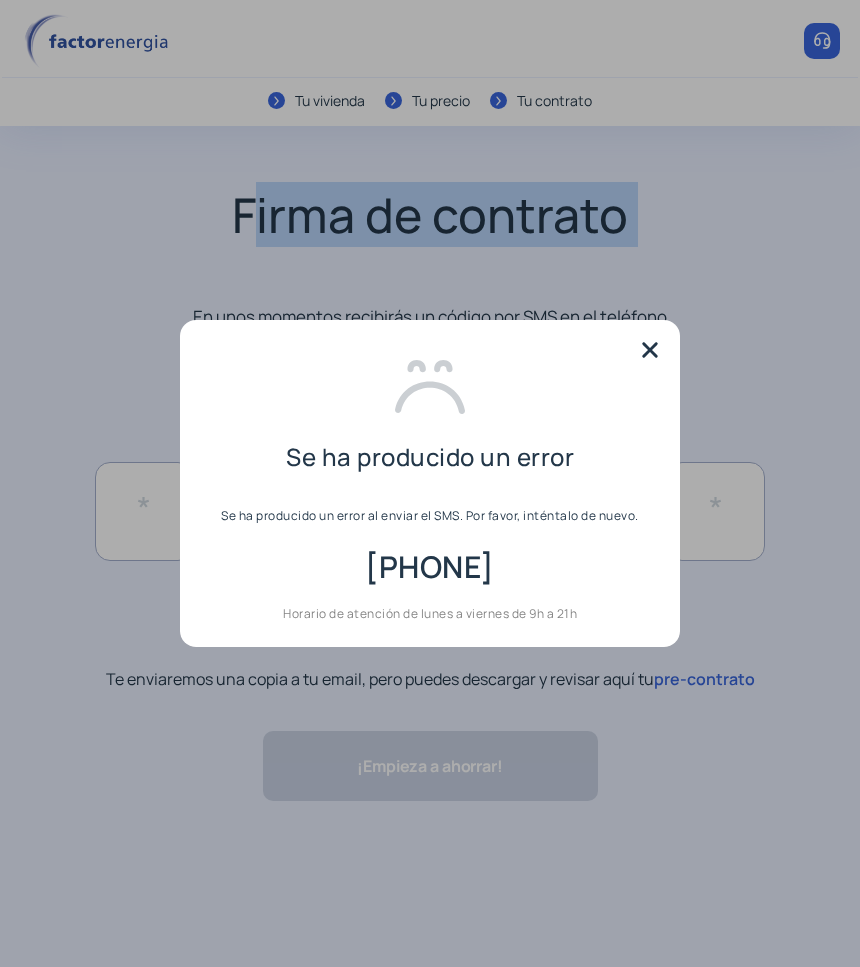 click at bounding box center (650, 350) 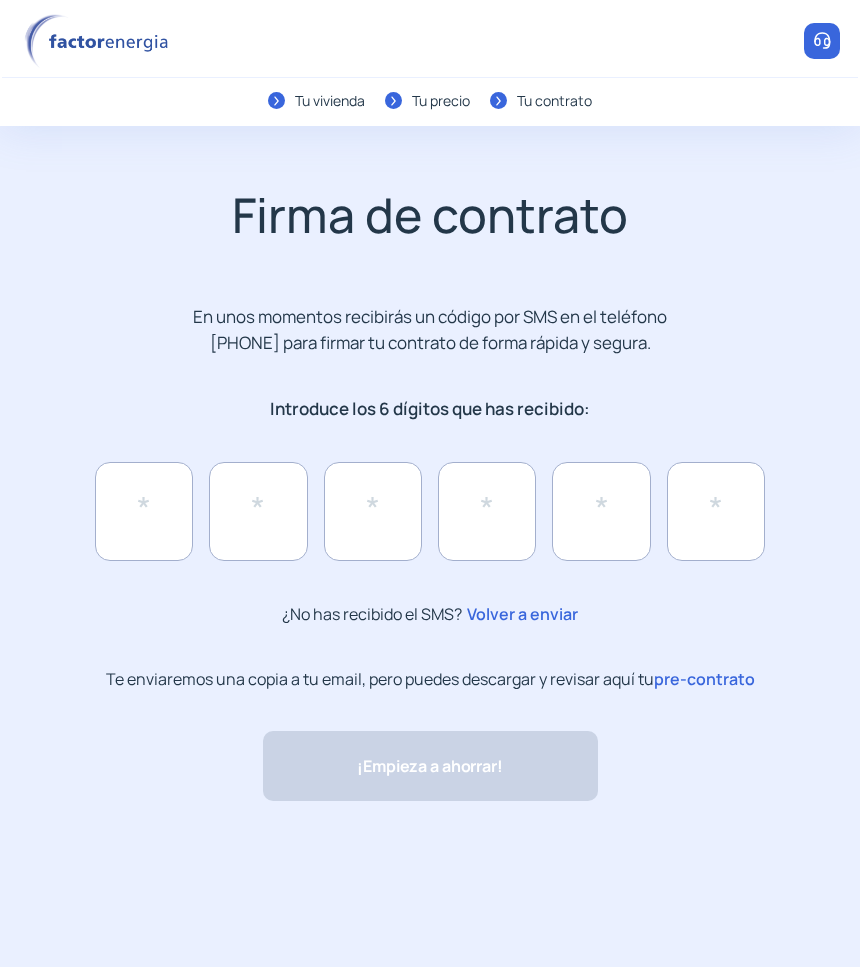 click on "Firma de contrato  En unos momentos recibirás un código por SMS en el teléfono 649 959 433 para firmar tu contrato de forma rápida y segura. Introduce los 6 dígitos que has recibido:  ¿No has recibido el SMS?  Volver a enviar Te enviaremos una copia a tu email, pero puedes descargar y revisar aquí tu   pre-contrato ¡Empieza a ahorrar! "Excelente servicio y atención al cliente" "Respeto por el cliente y variedad de tarifas" "Todo genial y muy rápido" "Rapidez y buen trato al cliente"" 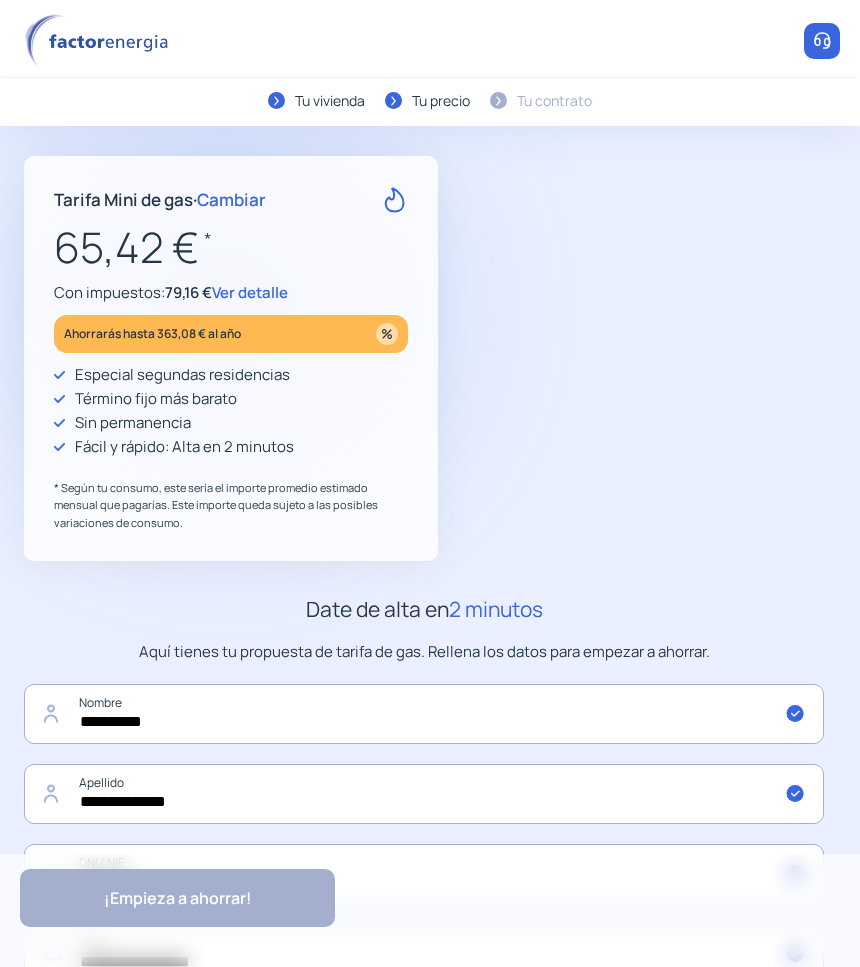 scroll, scrollTop: 0, scrollLeft: 0, axis: both 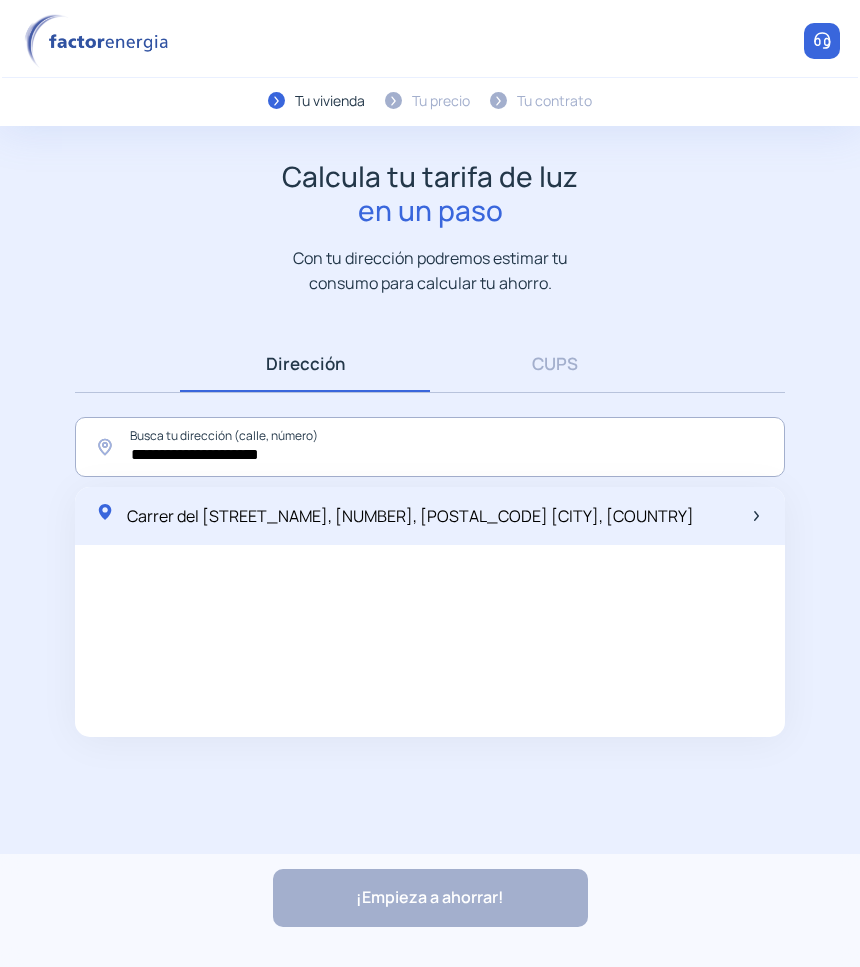 click on "Carrer del [STREET_NAME], [NUMBER], [POSTAL_CODE] [CITY], [COUNTRY]" 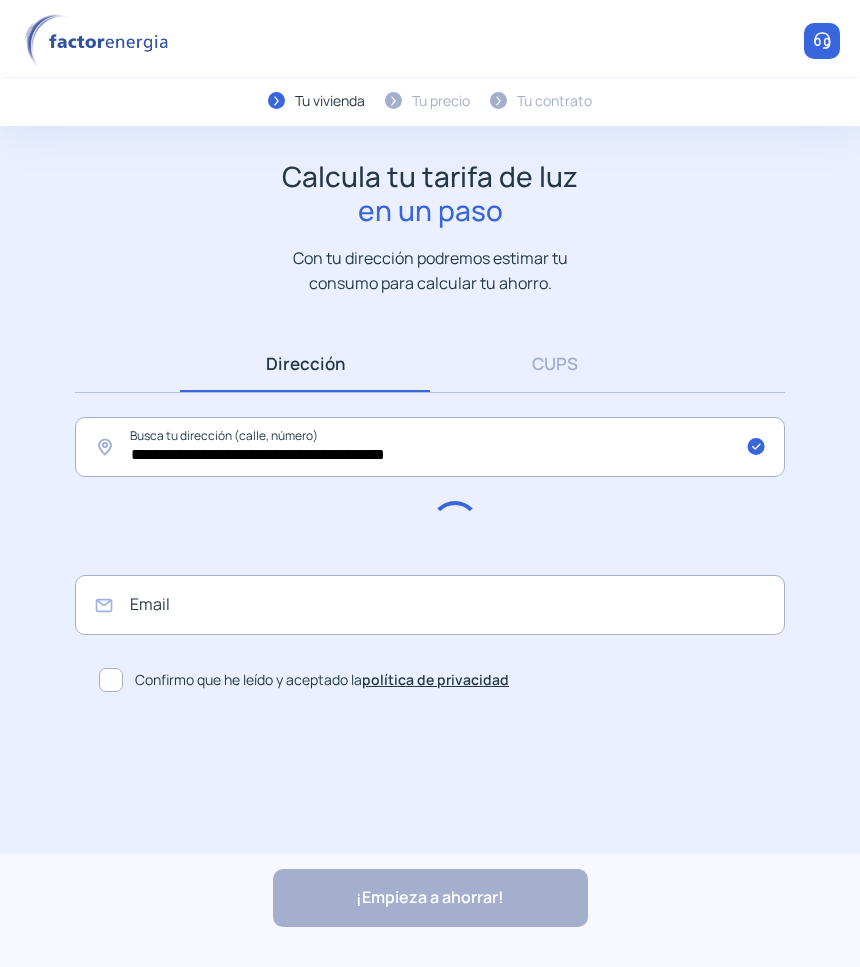 scroll, scrollTop: 0, scrollLeft: 0, axis: both 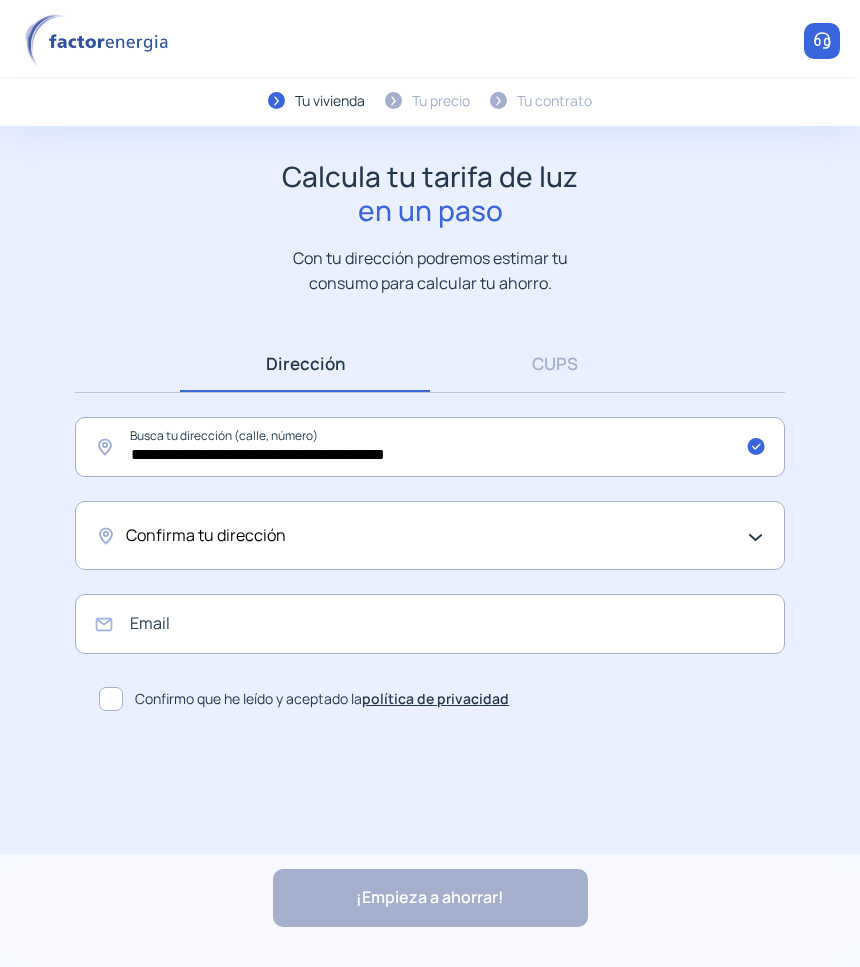 click on "Confirma tu dirección" 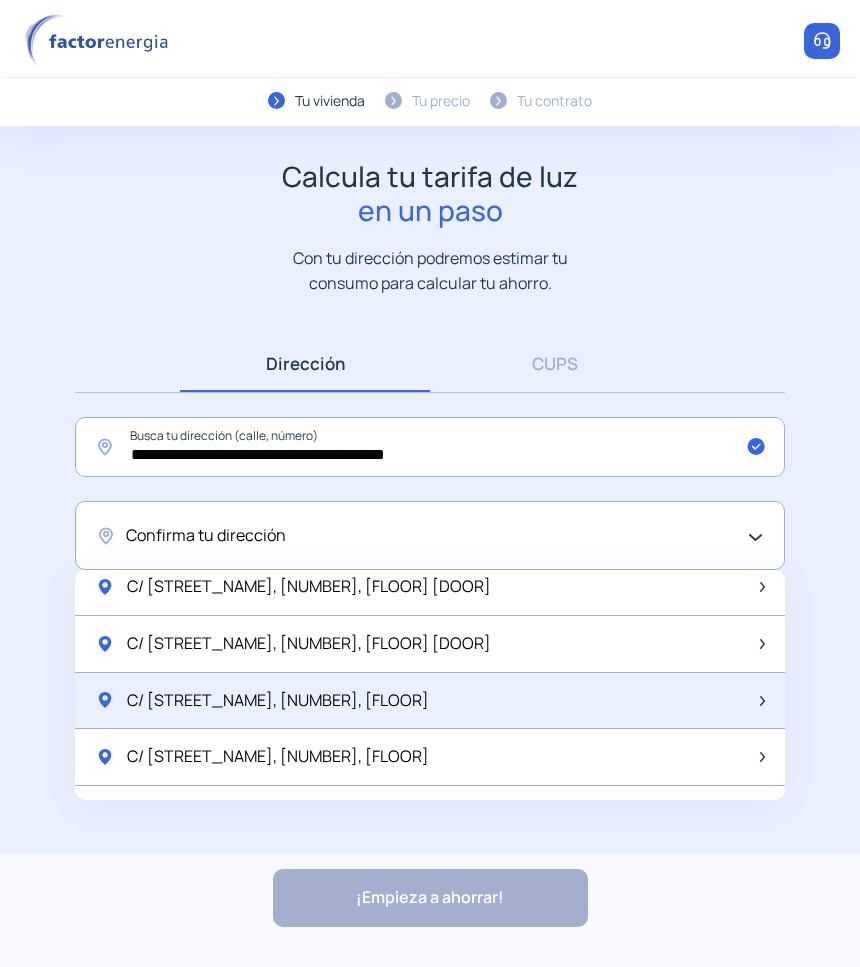 scroll, scrollTop: 0, scrollLeft: 0, axis: both 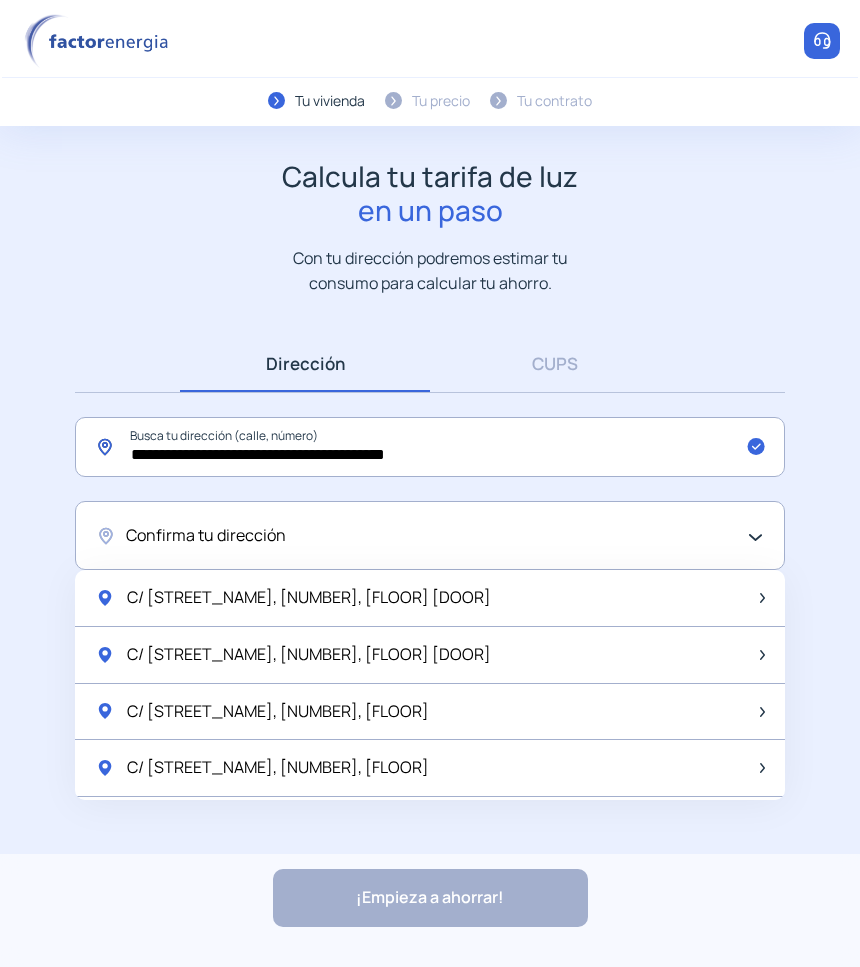 click on "**********" 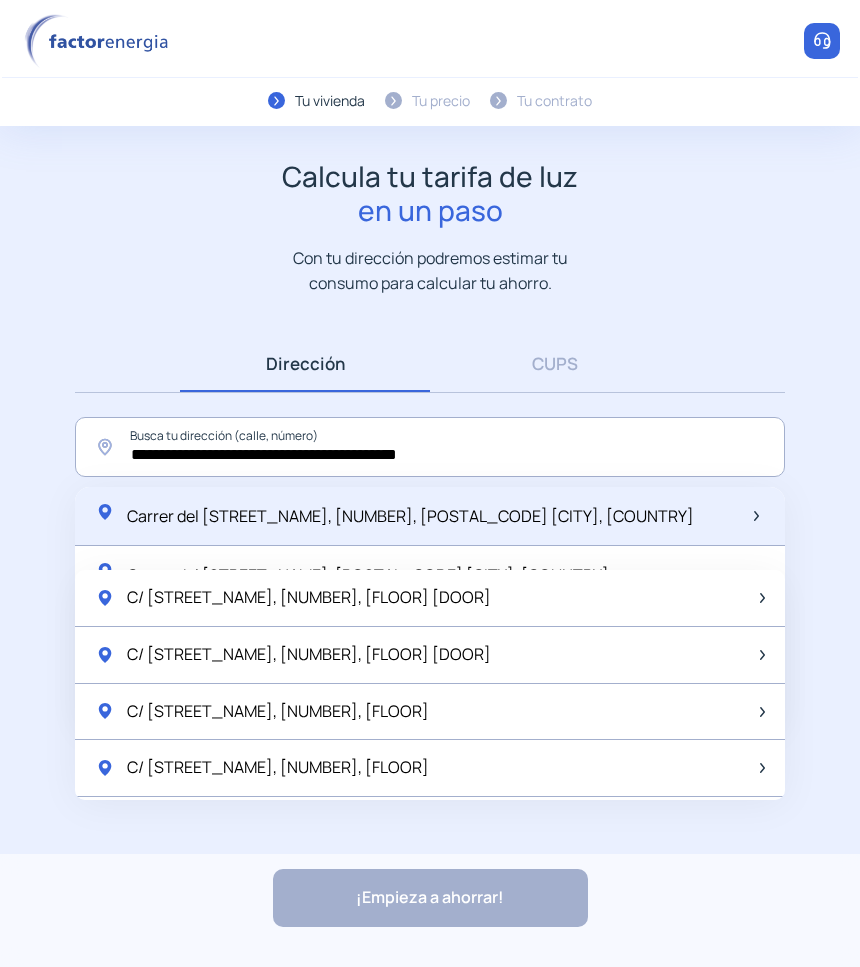 click on "Carrer del [STREET_NAME], [NUMBER], [POSTAL_CODE] [CITY], [COUNTRY]" 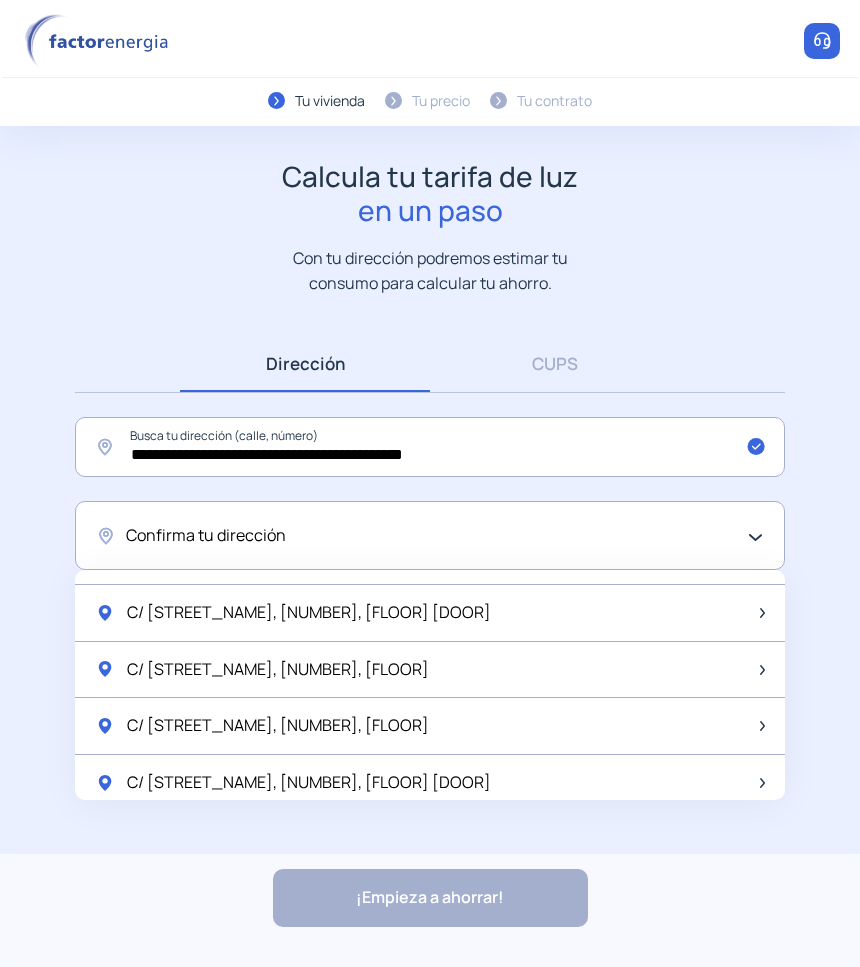 scroll, scrollTop: 0, scrollLeft: 0, axis: both 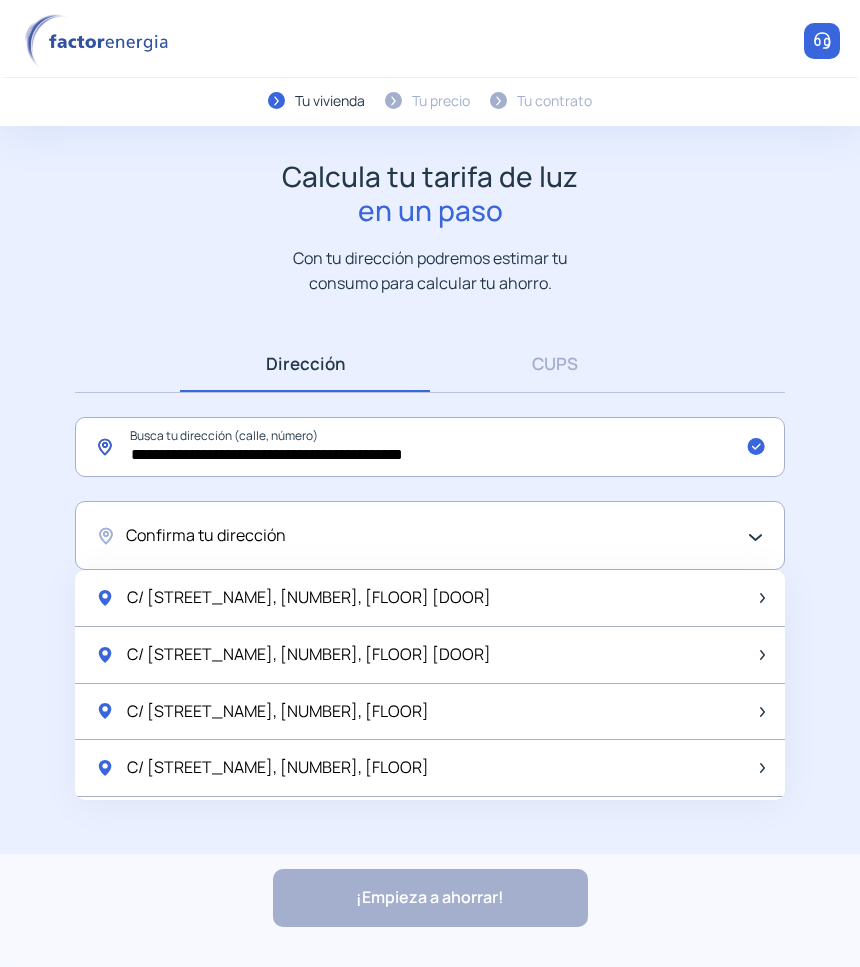 click on "**********" 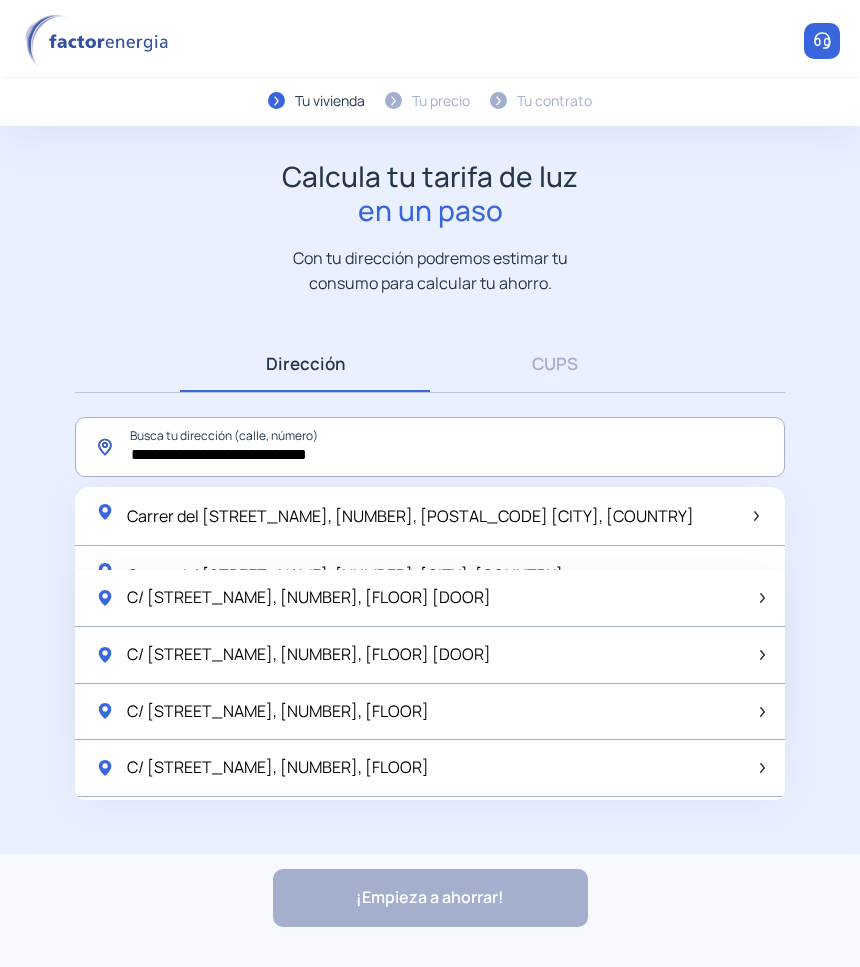 click on "**********" 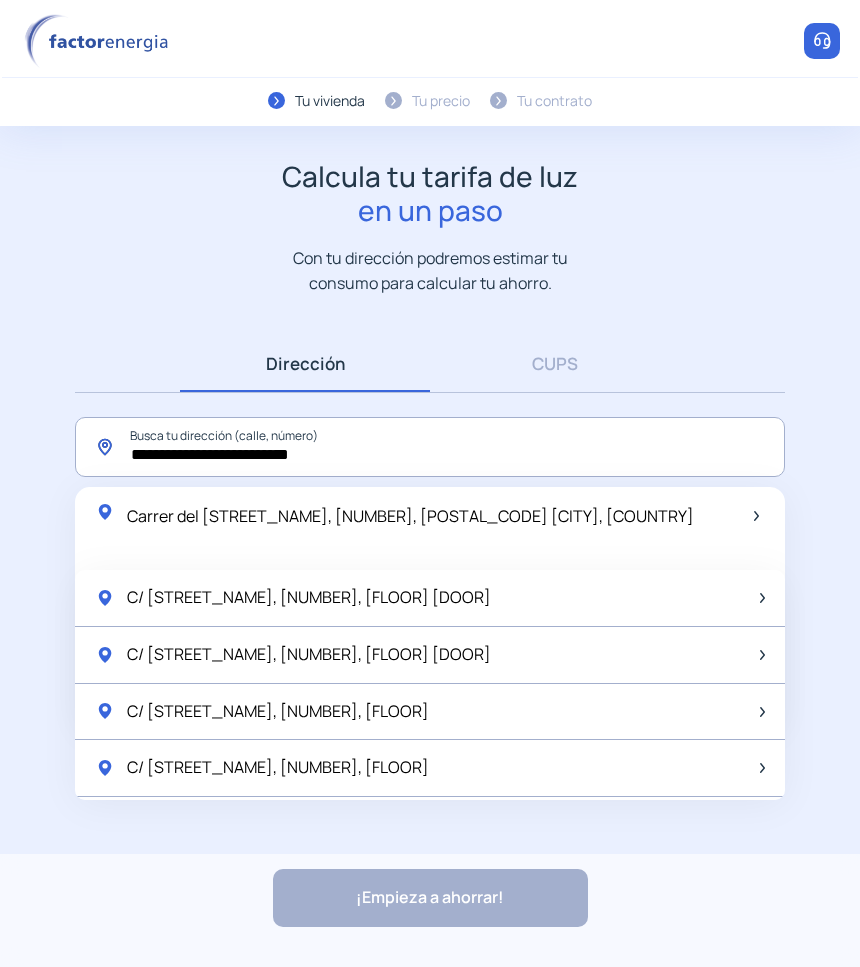 click on "**********" 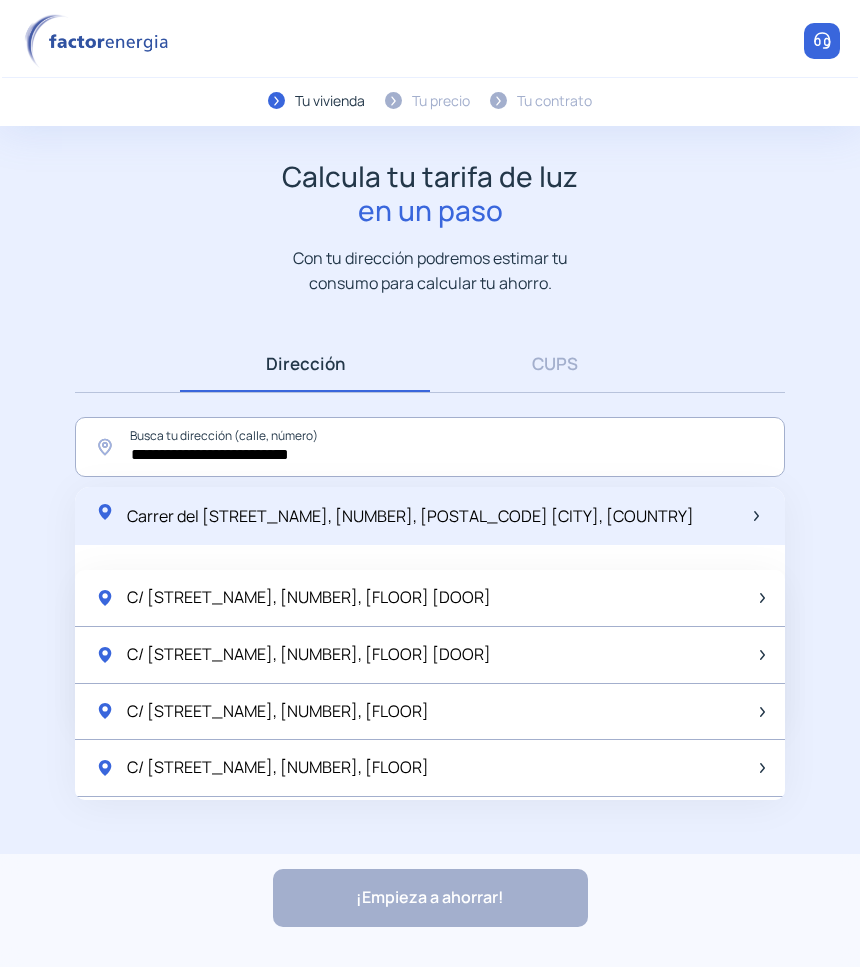 click on "Carrer del [STREET_NAME], [NUMBER], [POSTAL_CODE] [CITY], [COUNTRY]" 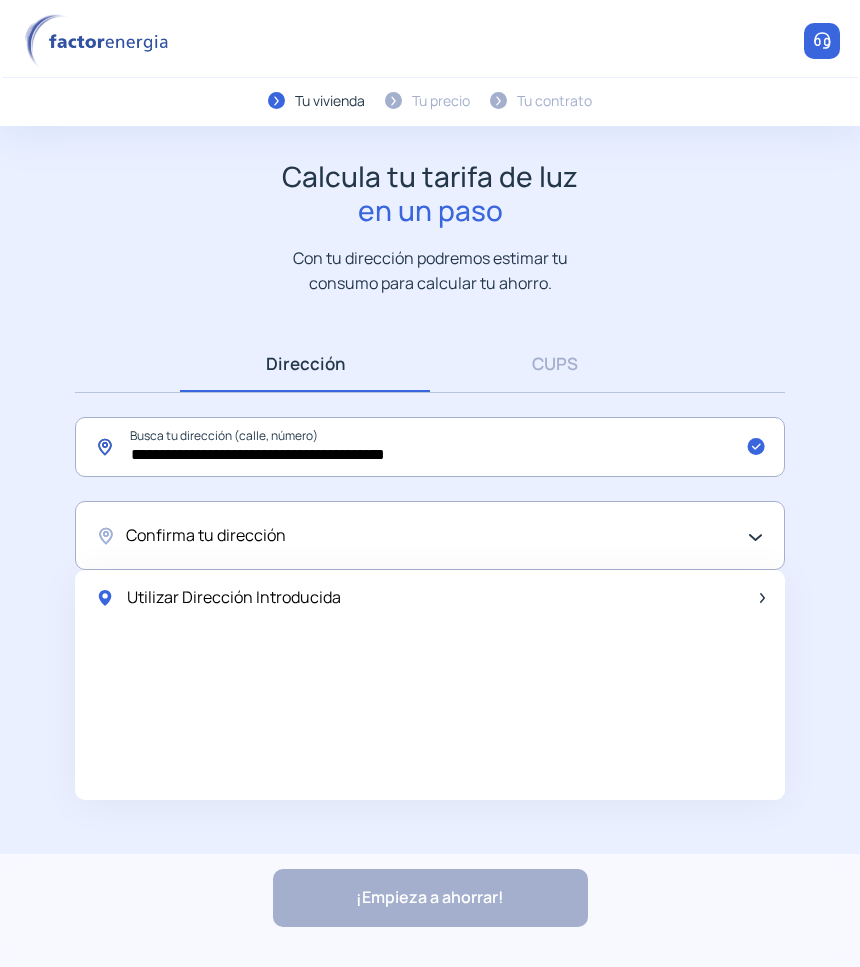 click on "**********" 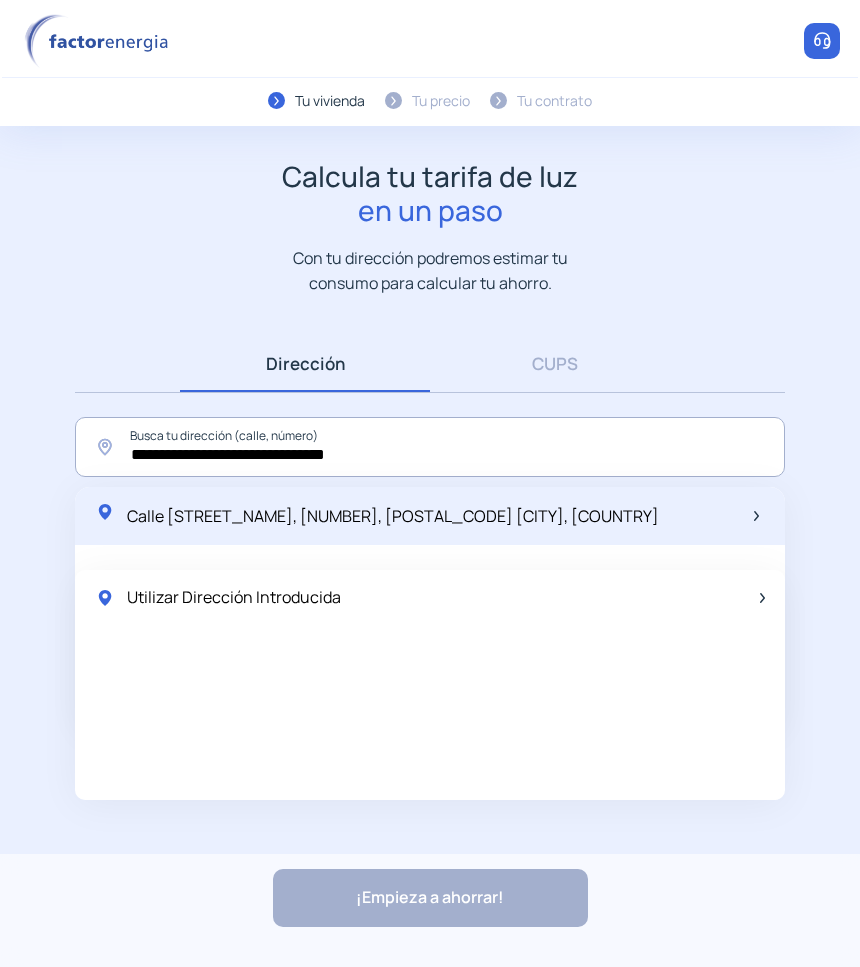 click on "Calle [STREET_NAME], [NUMBER], [POSTAL_CODE] [CITY], [COUNTRY]" 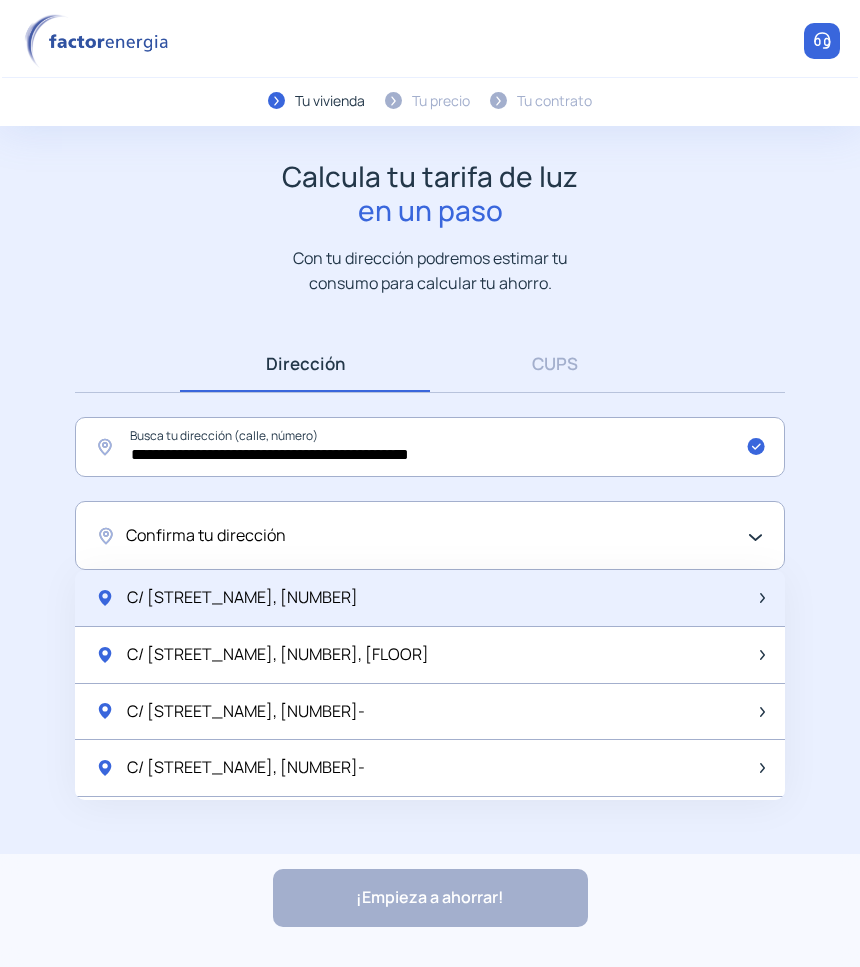click on "C/ [STREET_NAME], [NUMBER]" 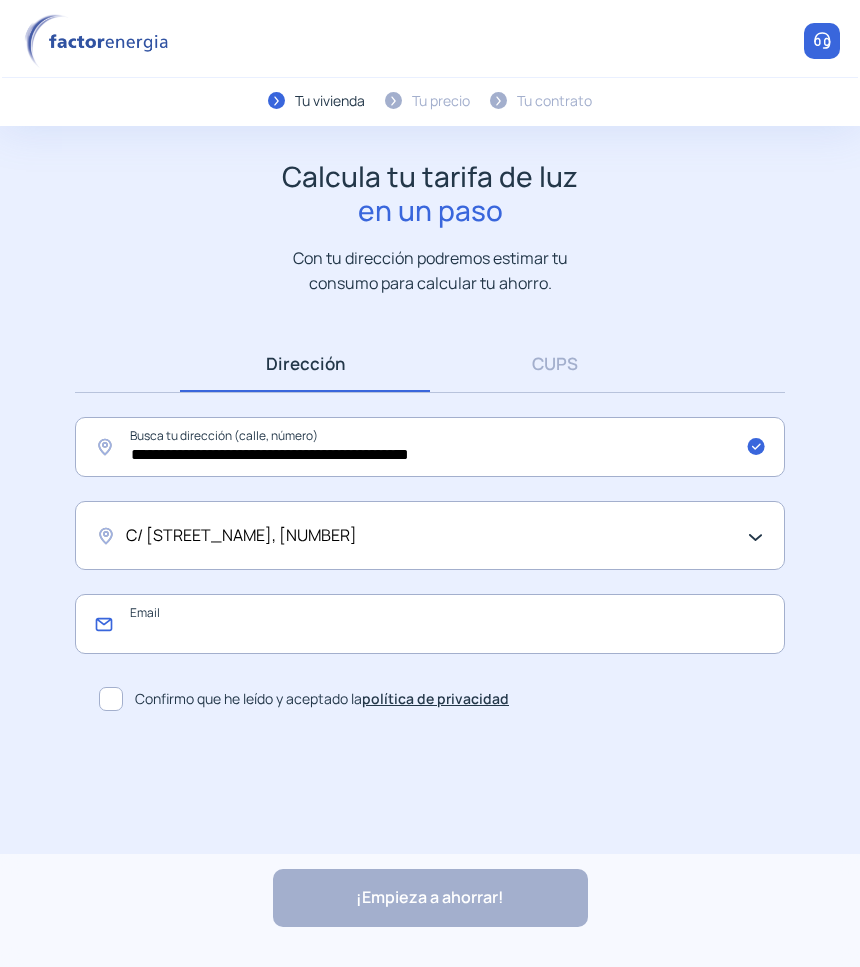click 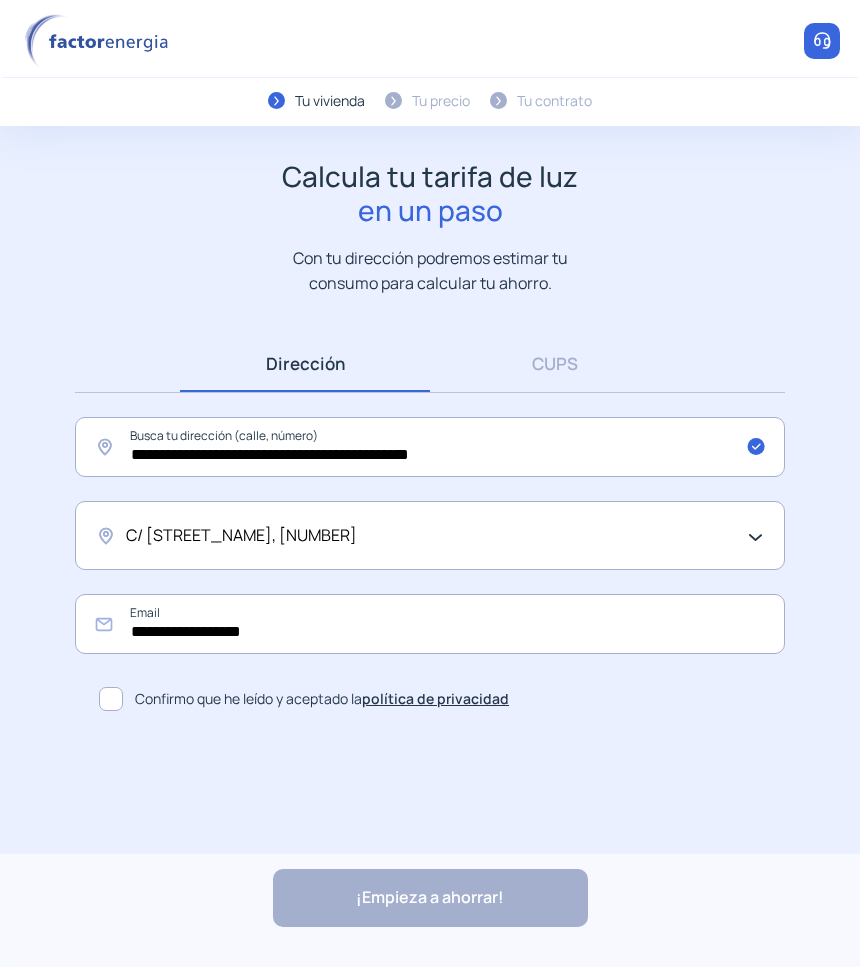 click 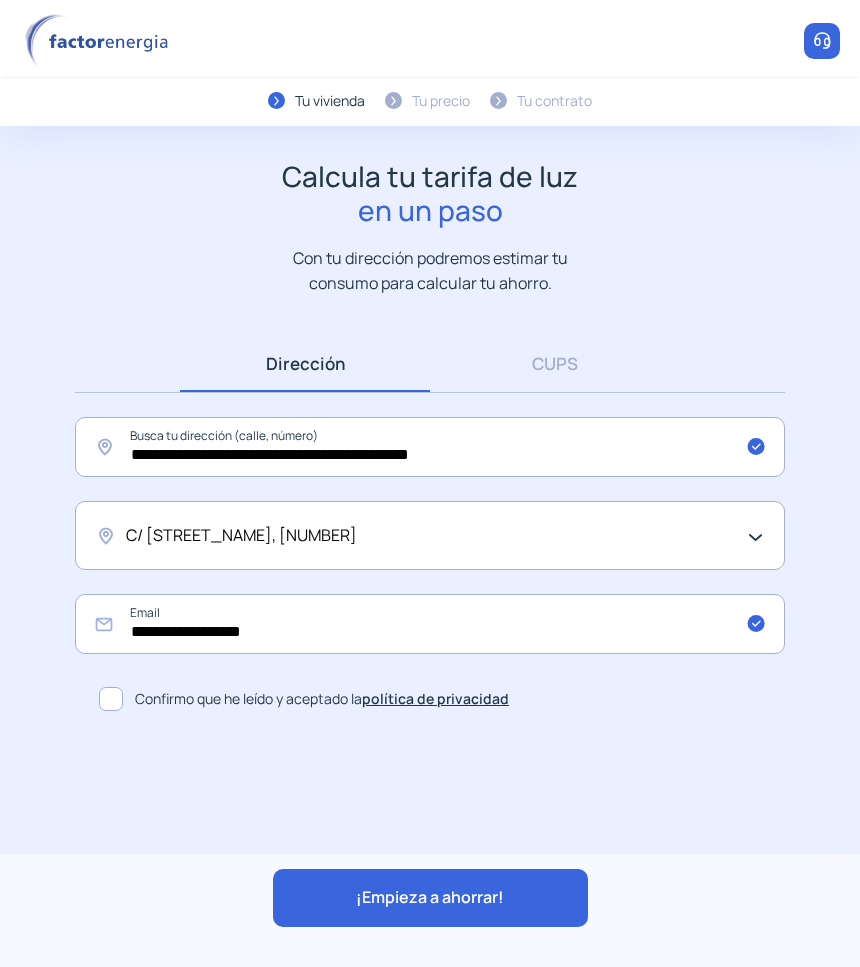 click on "¡Empieza a ahorrar!" 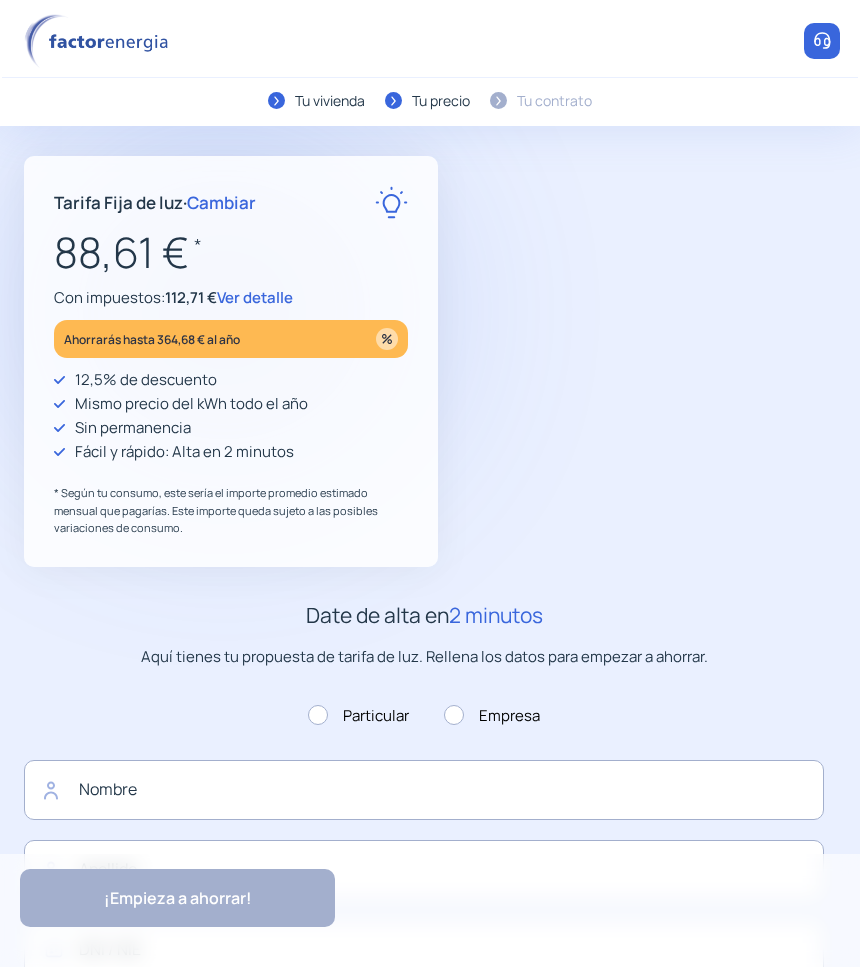 type on "**********" 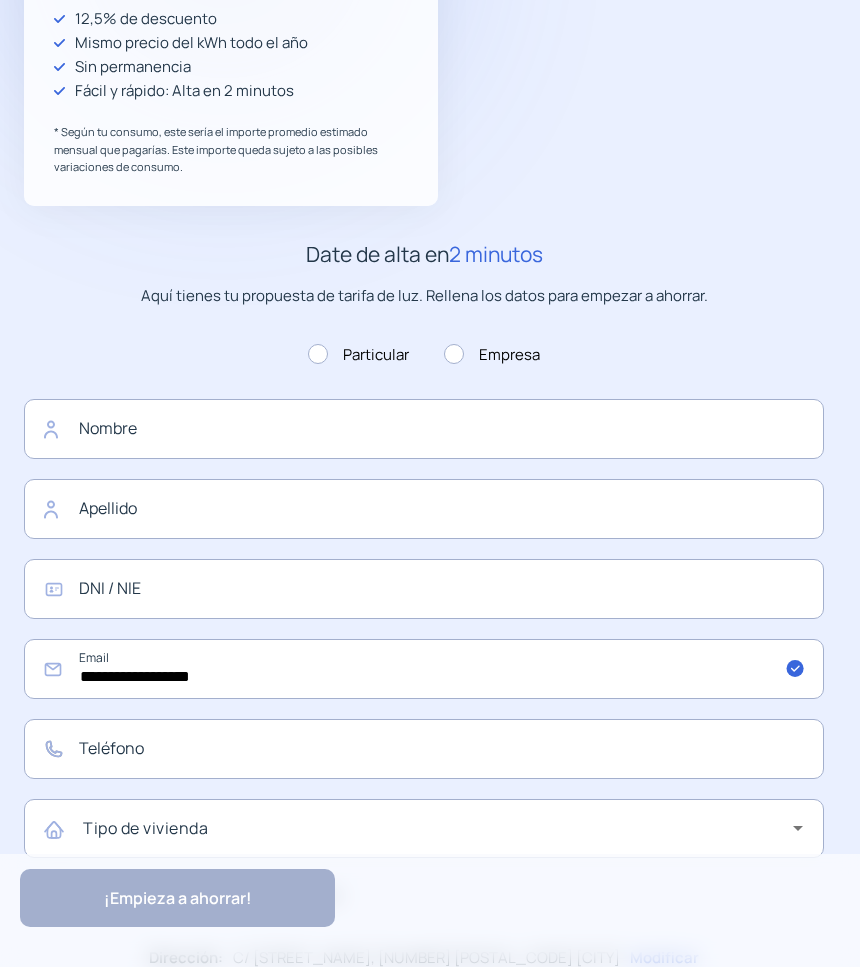 scroll, scrollTop: 625, scrollLeft: 0, axis: vertical 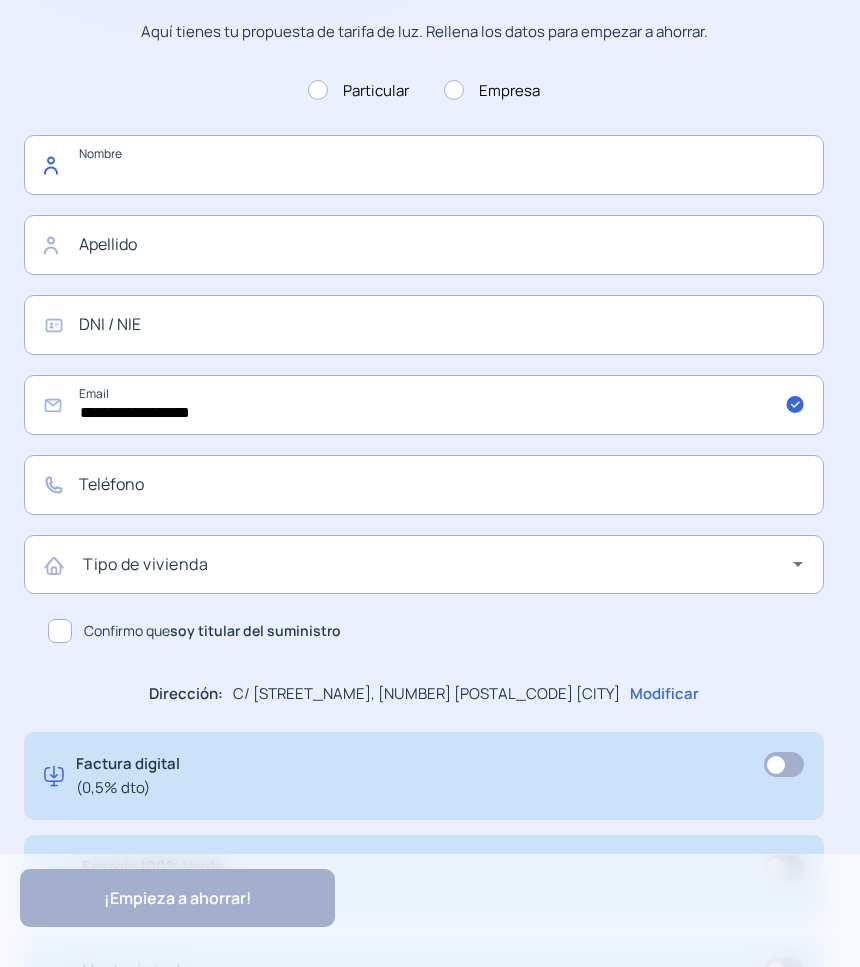 click 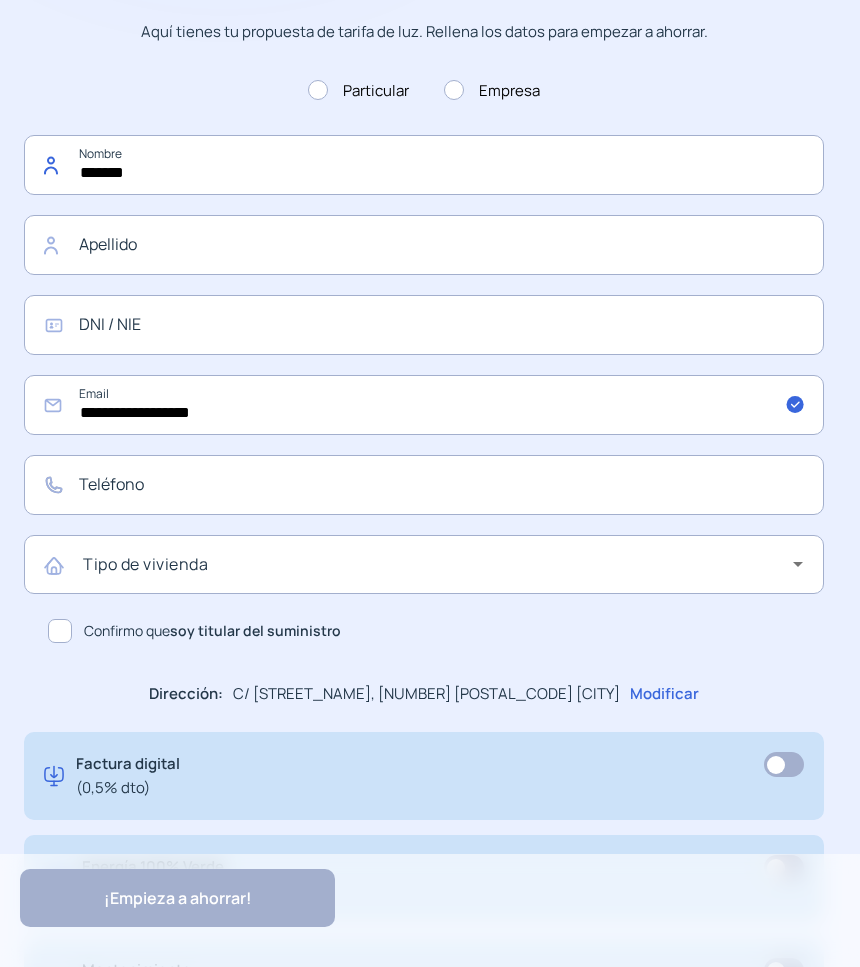 type on "*******" 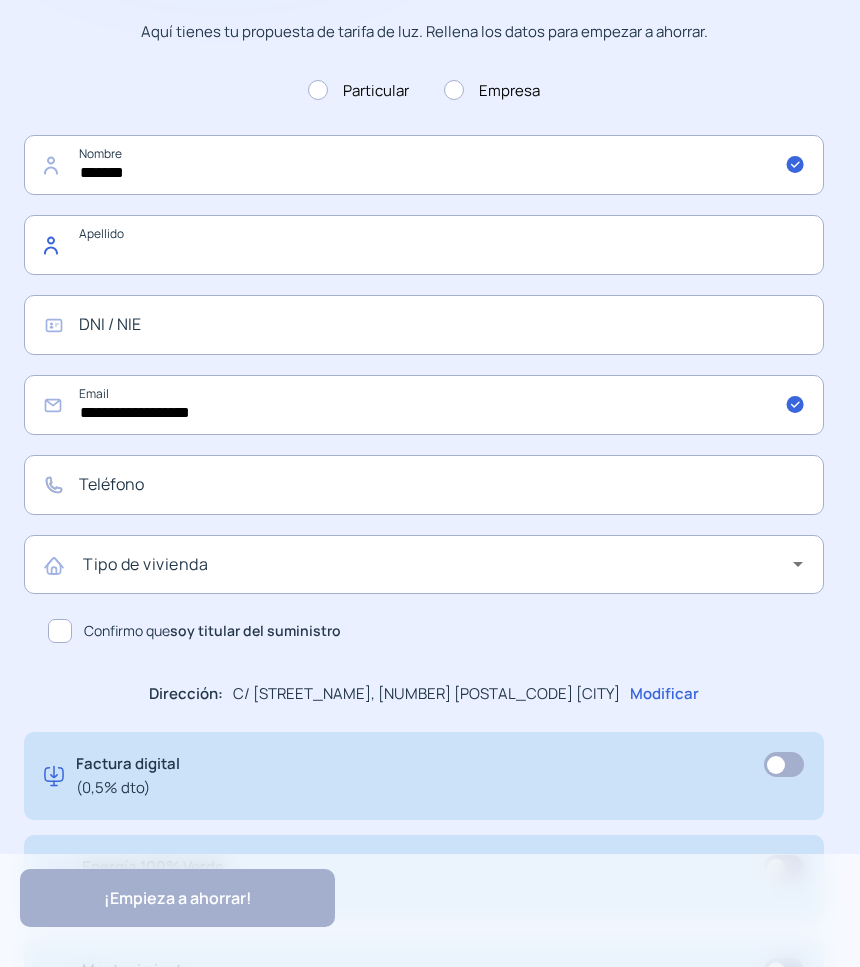 click 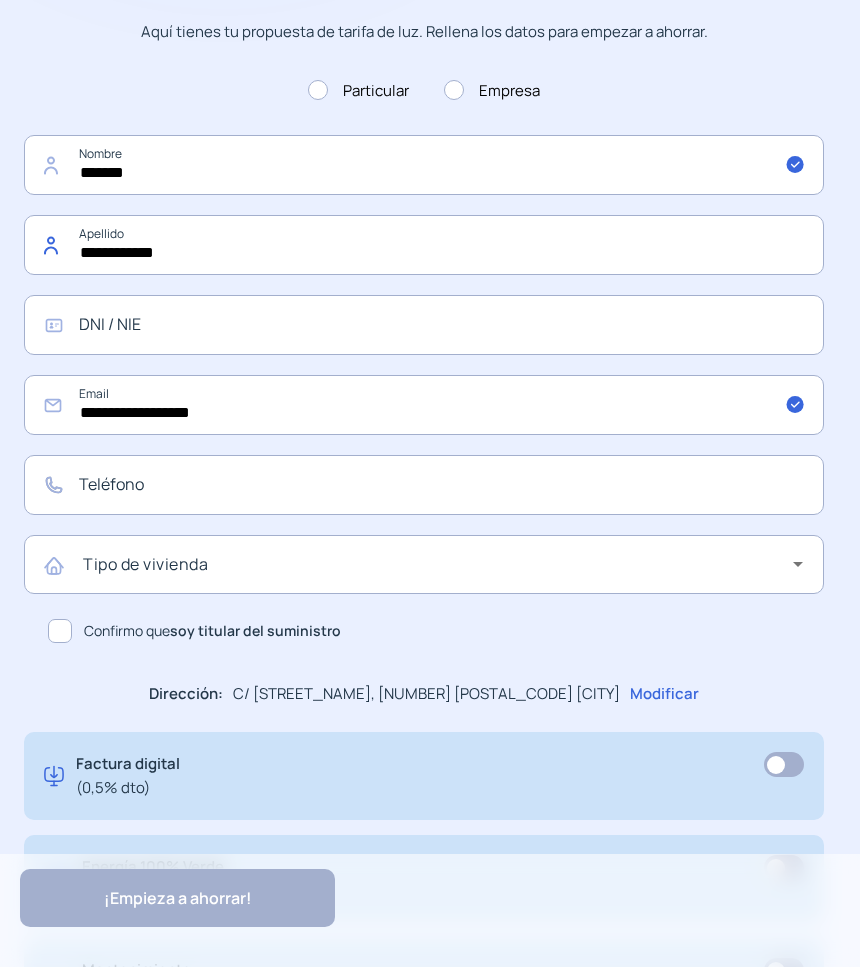 type on "**********" 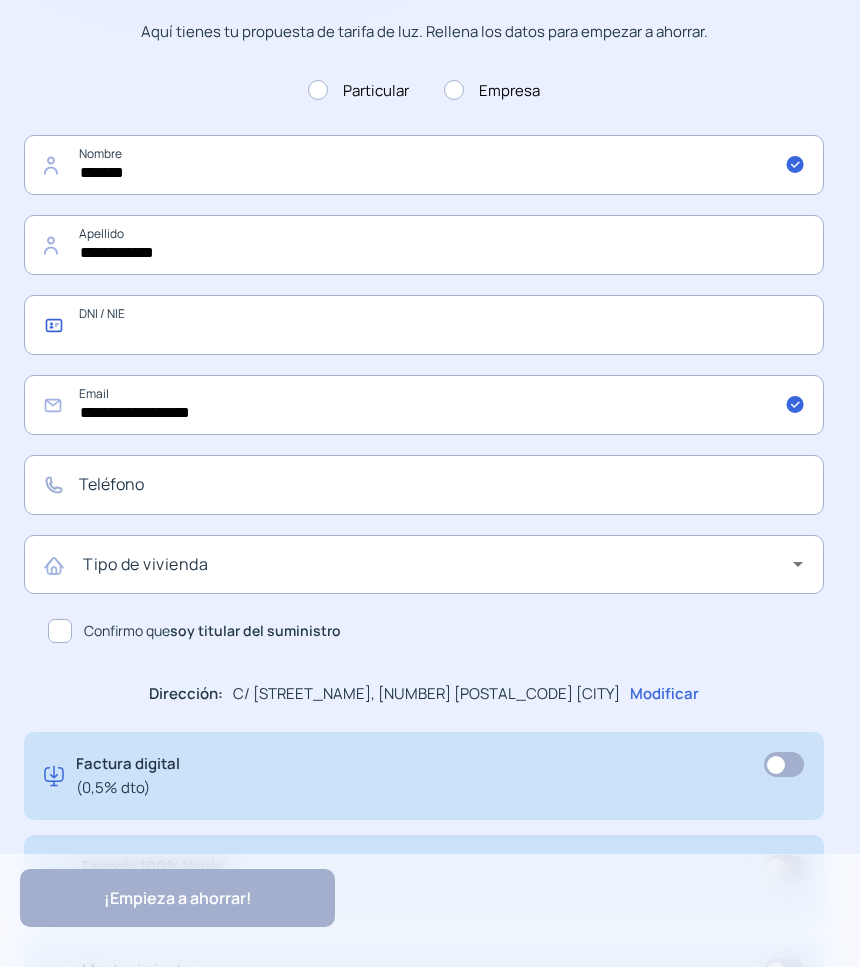click 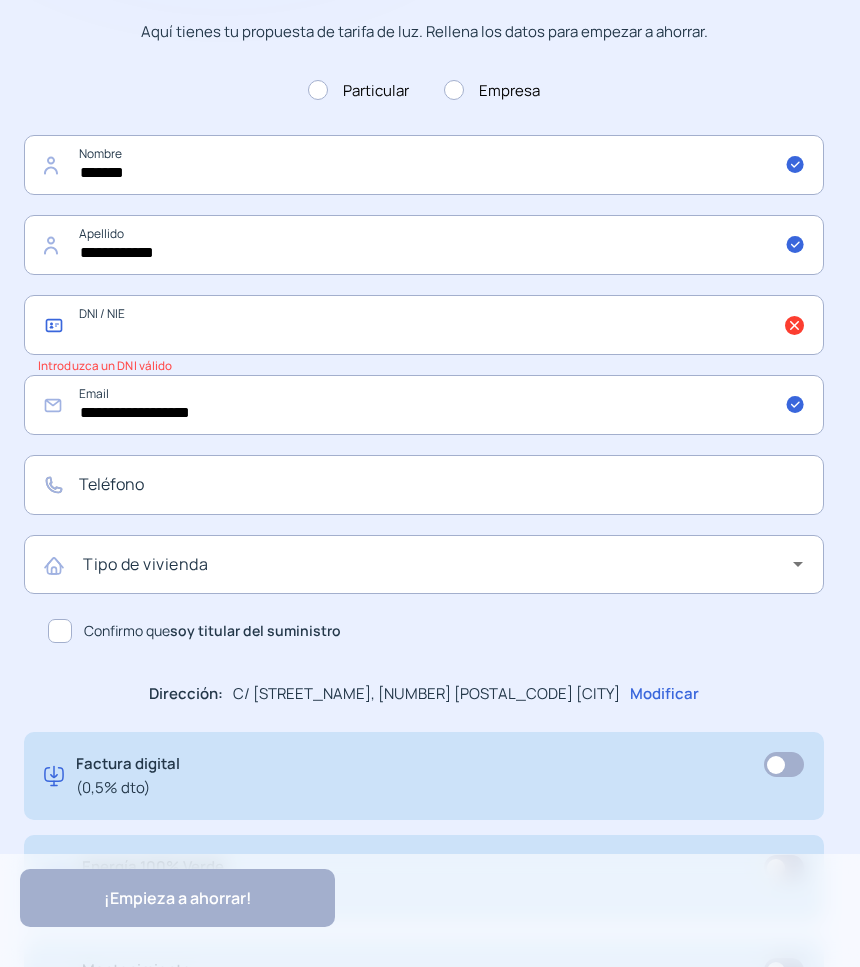 click 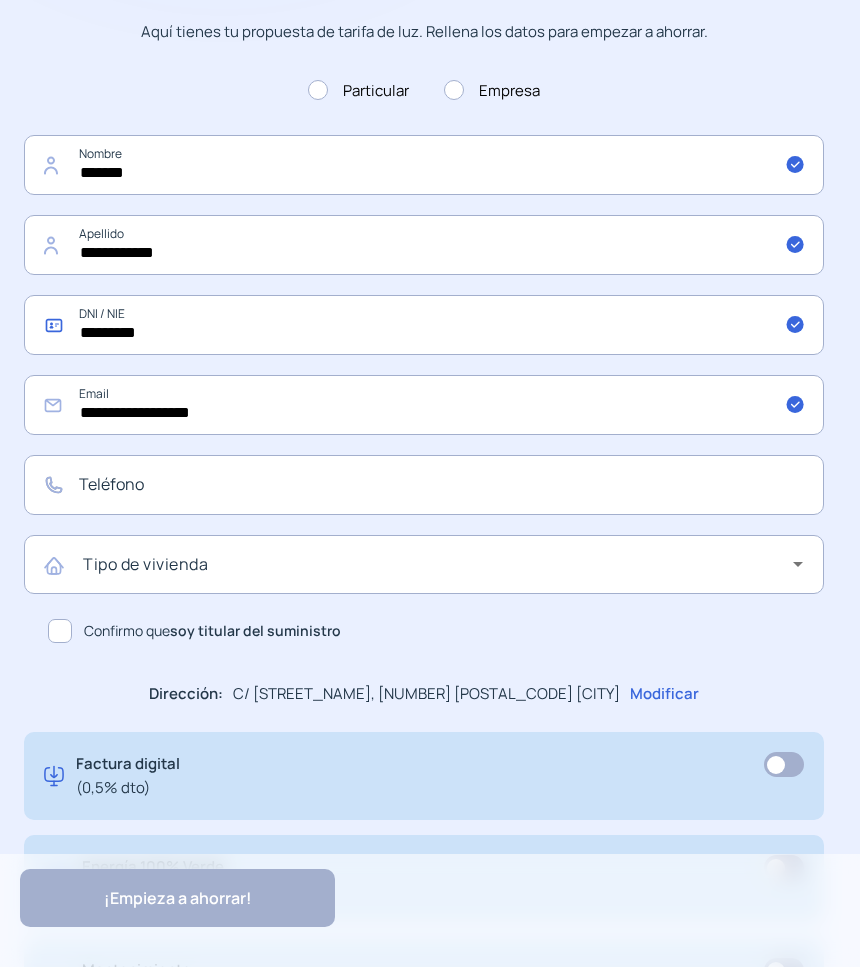 type on "*********" 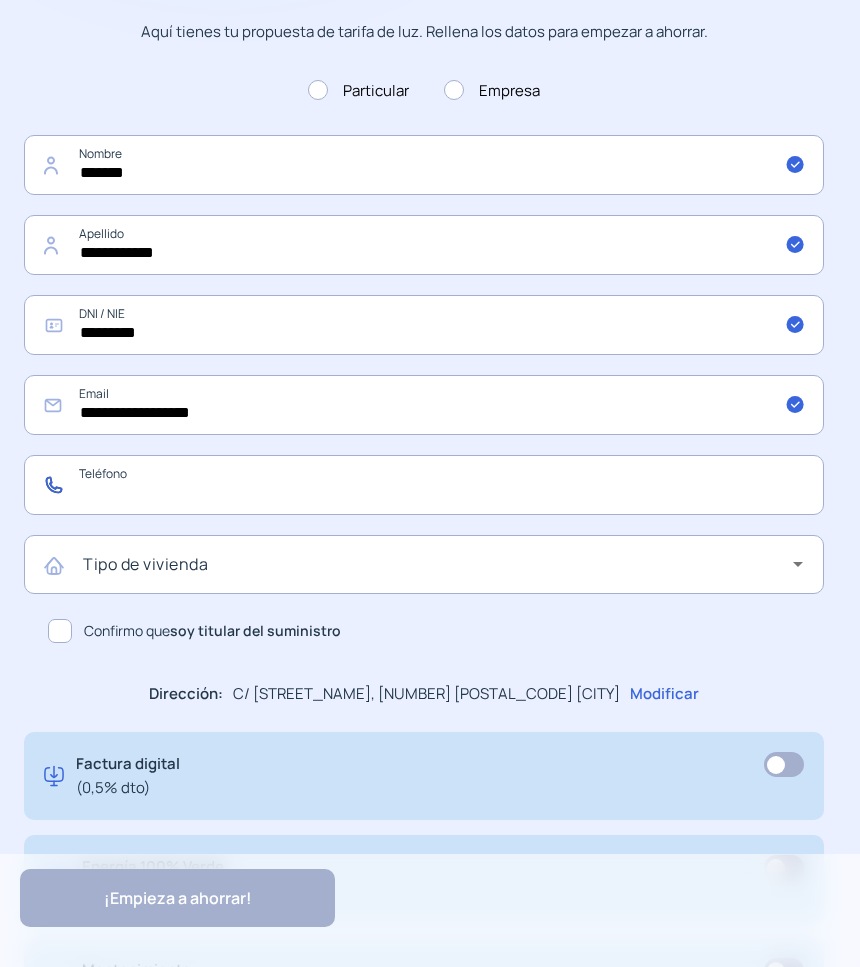 click 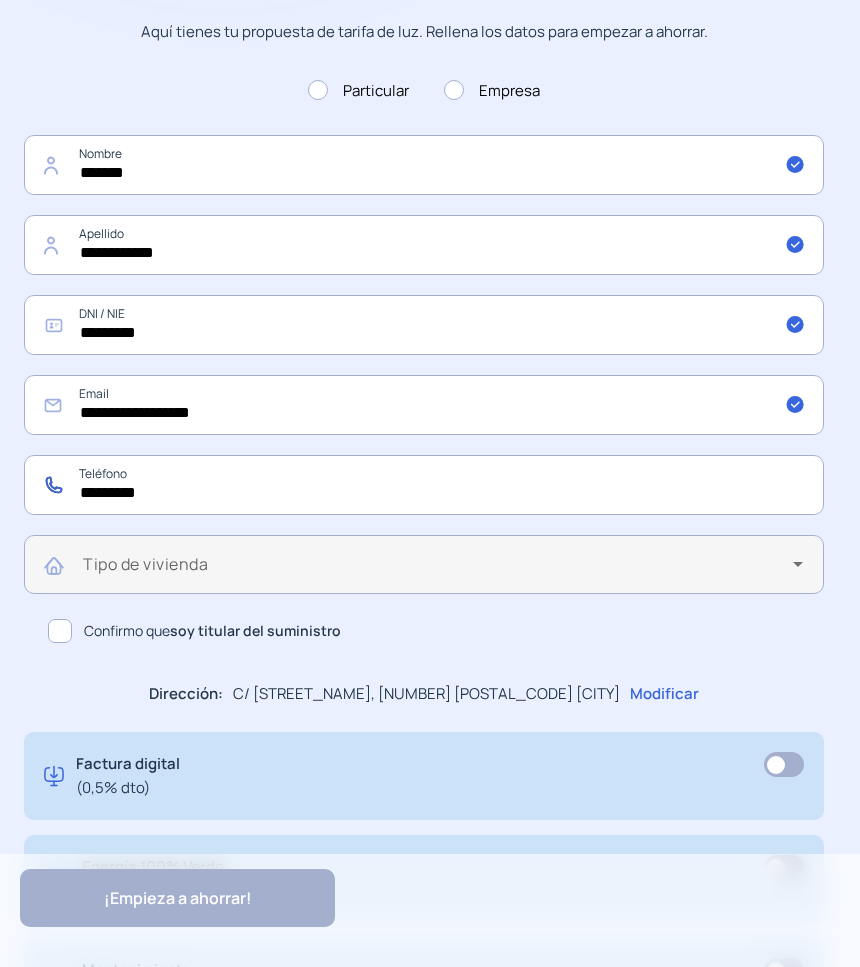type on "*********" 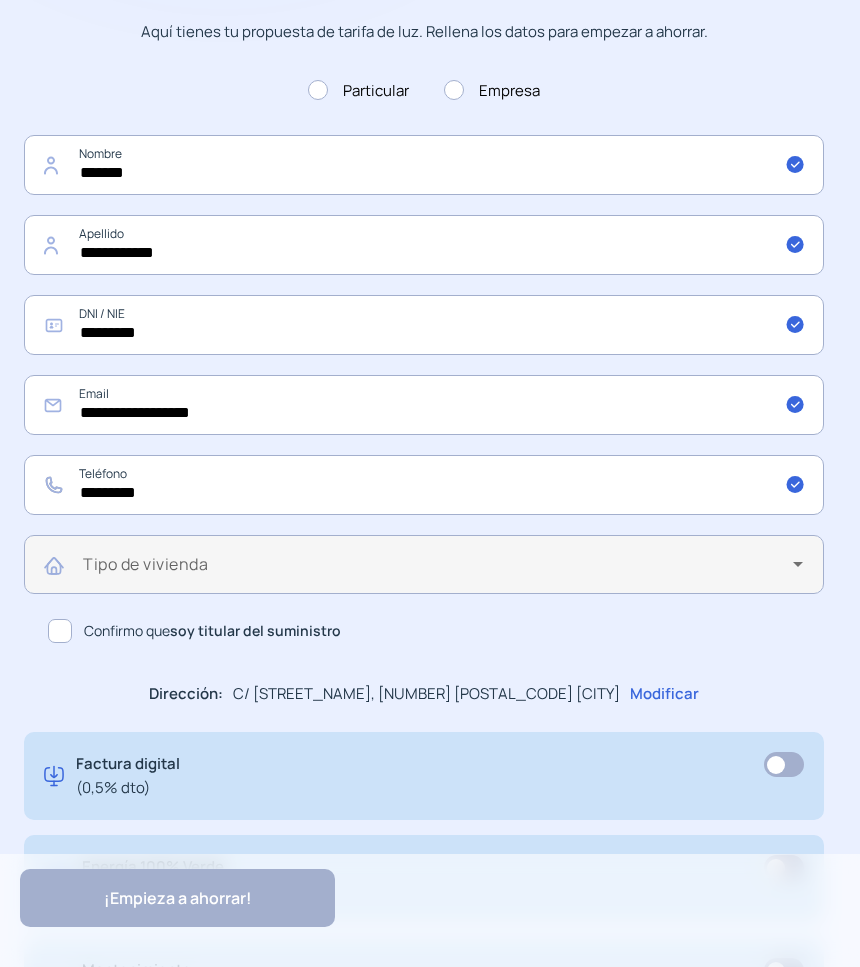 click on "Tipo de vivienda" at bounding box center [145, 564] 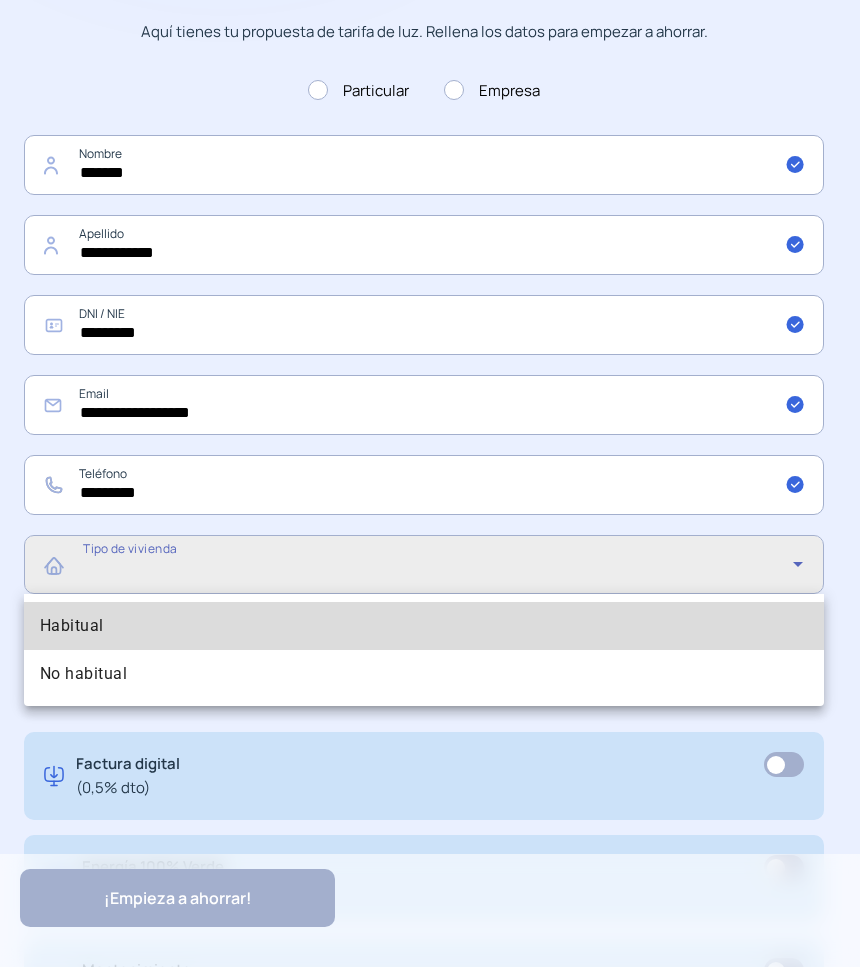 click on "Habitual" at bounding box center (424, 626) 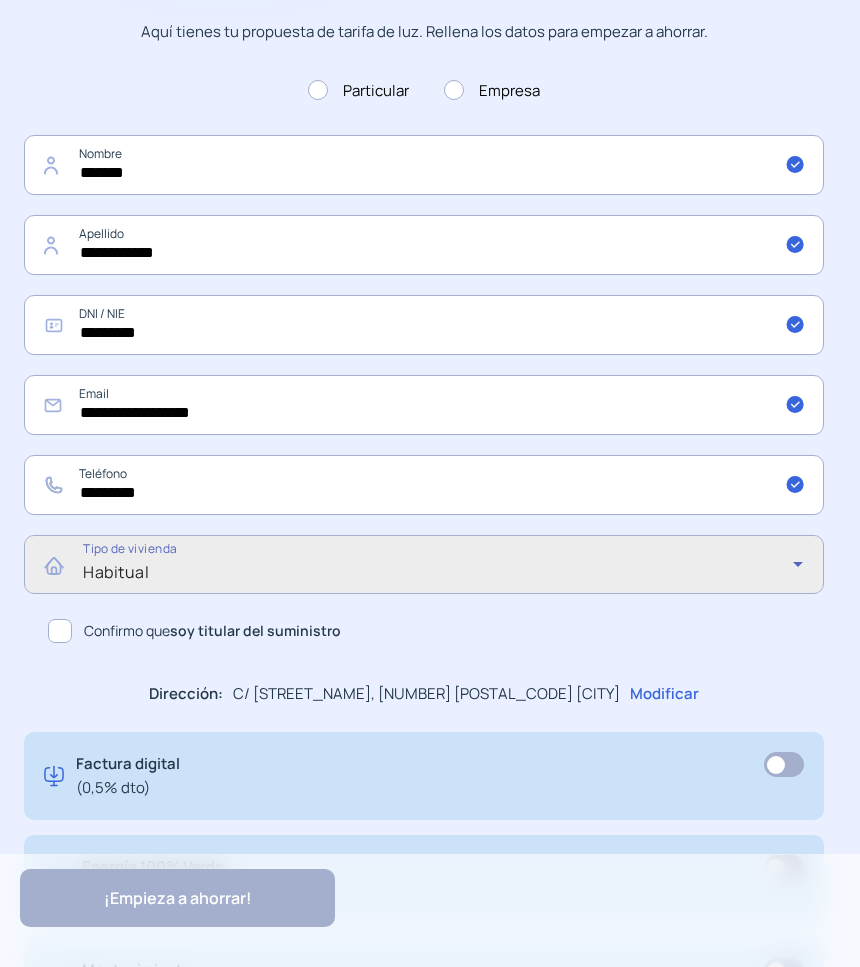 click 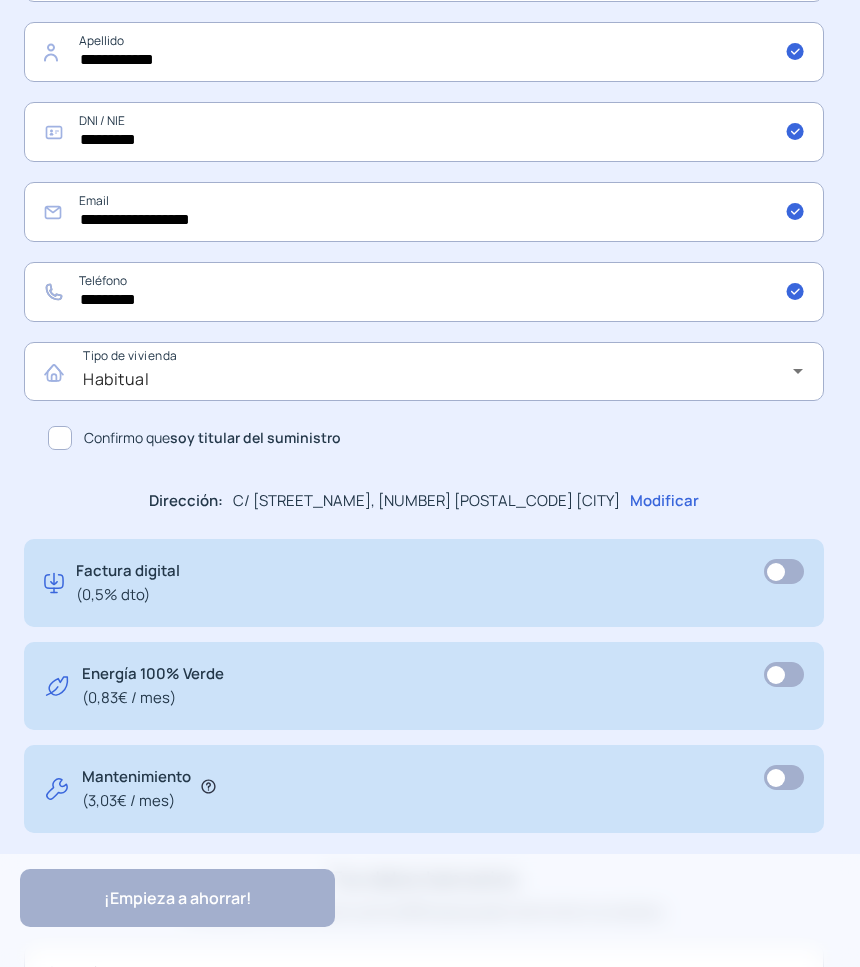 scroll, scrollTop: 1095, scrollLeft: 0, axis: vertical 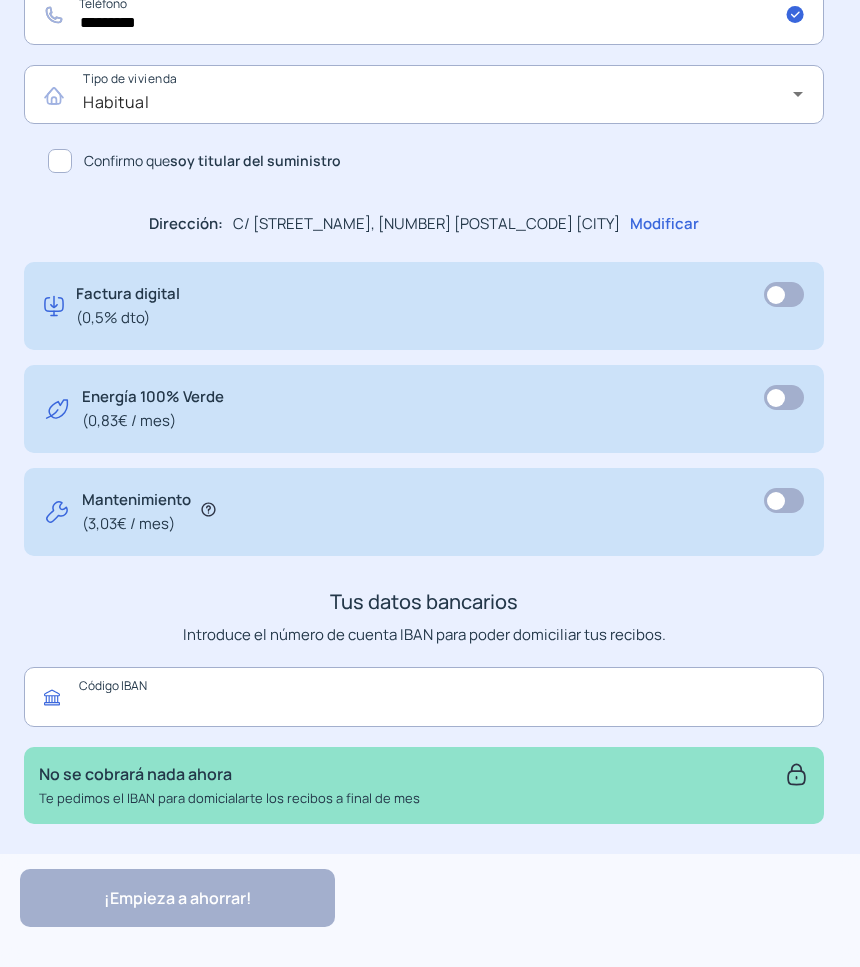 click 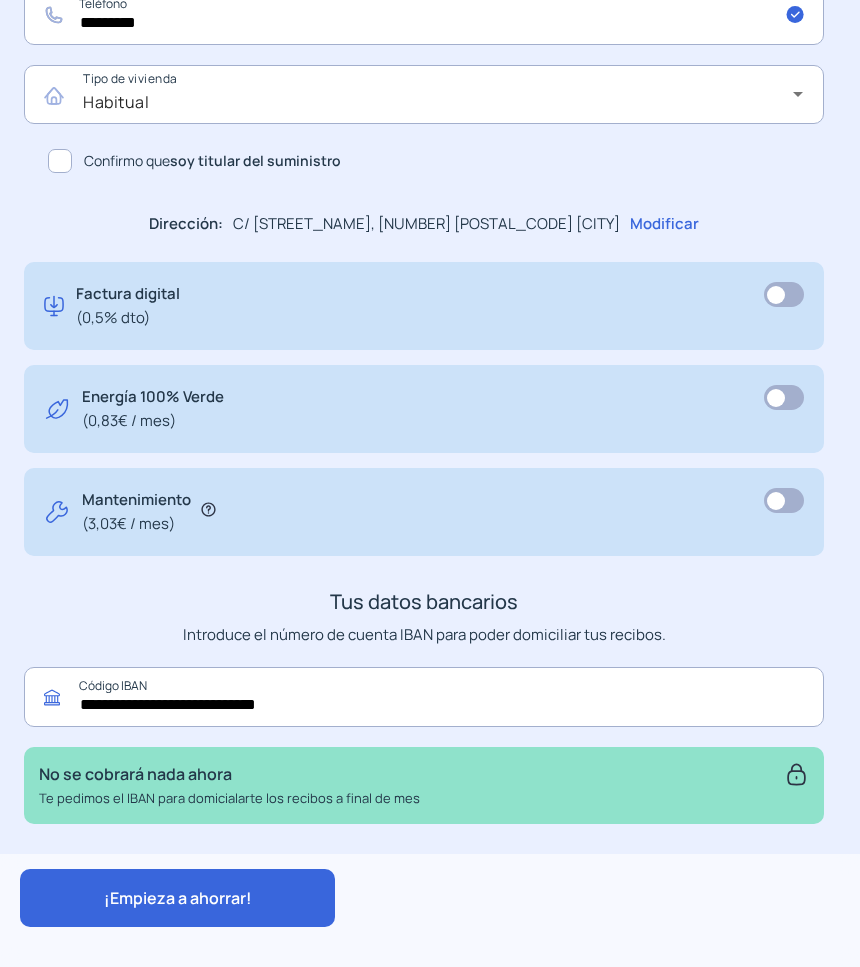 type on "**********" 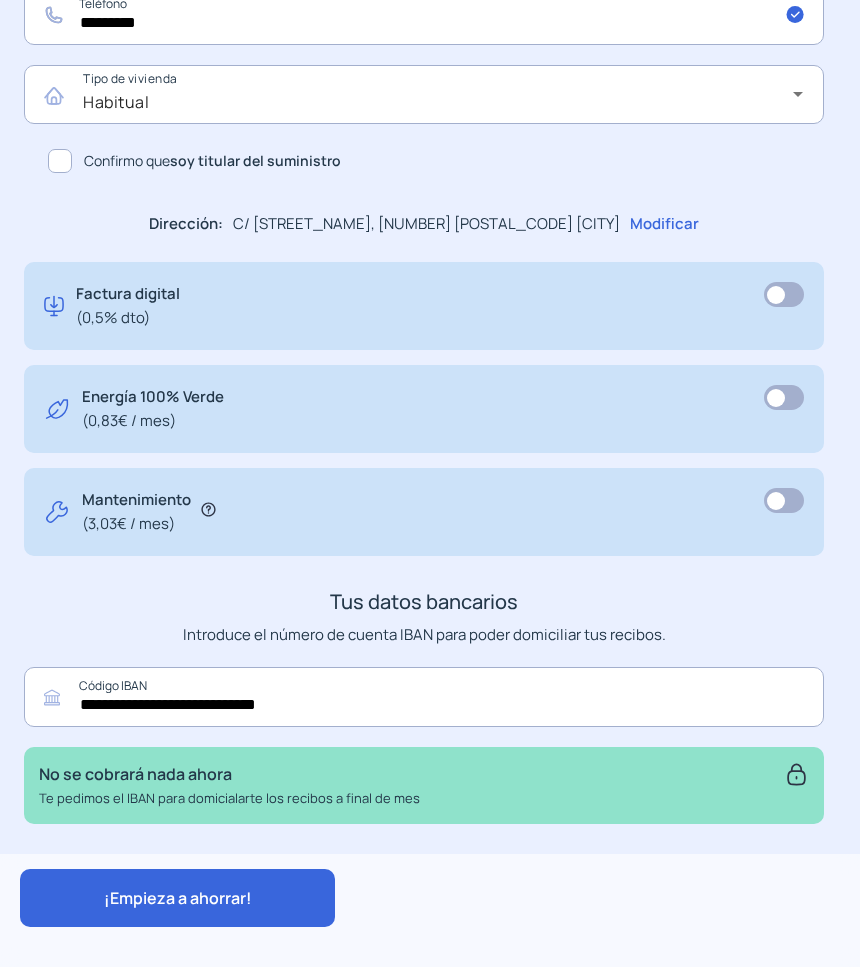 click on "¡Empieza a ahorrar!" 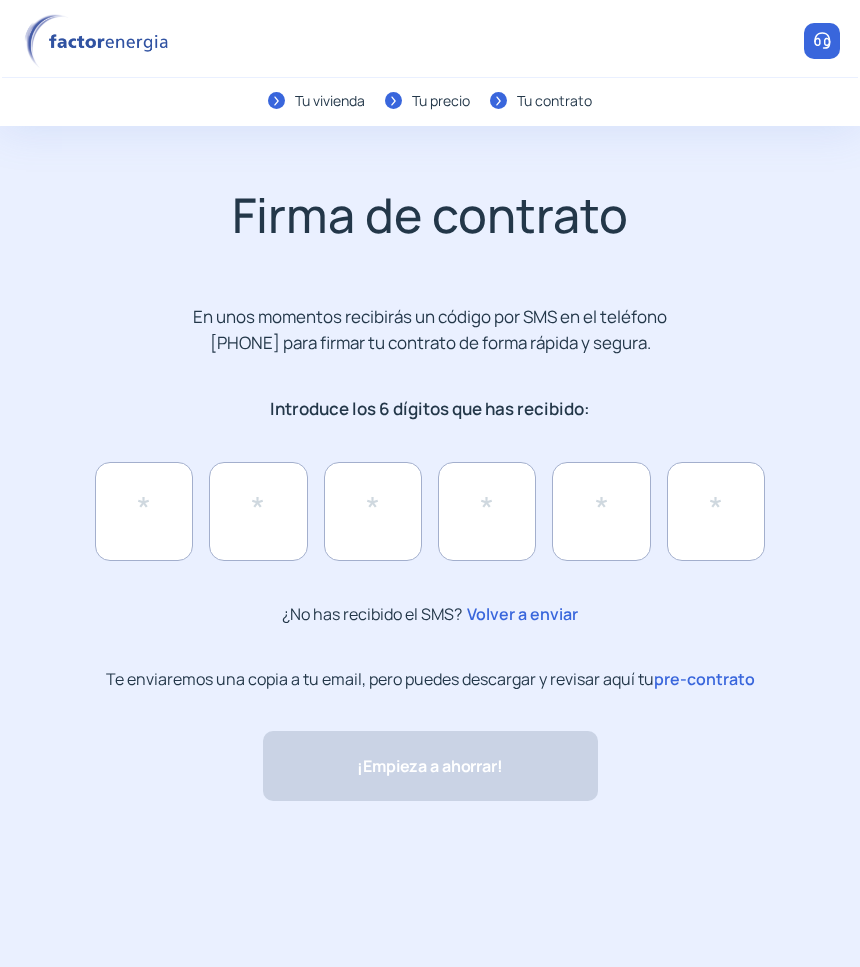 scroll, scrollTop: 0, scrollLeft: 0, axis: both 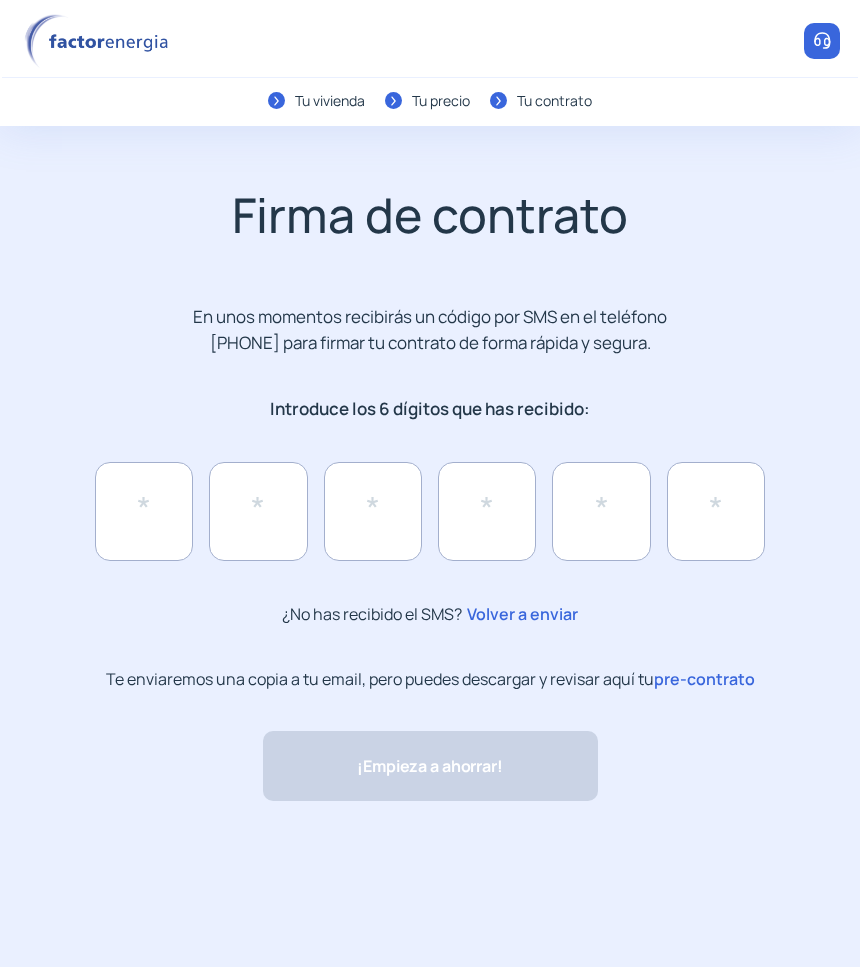 click on "pre-contrato" 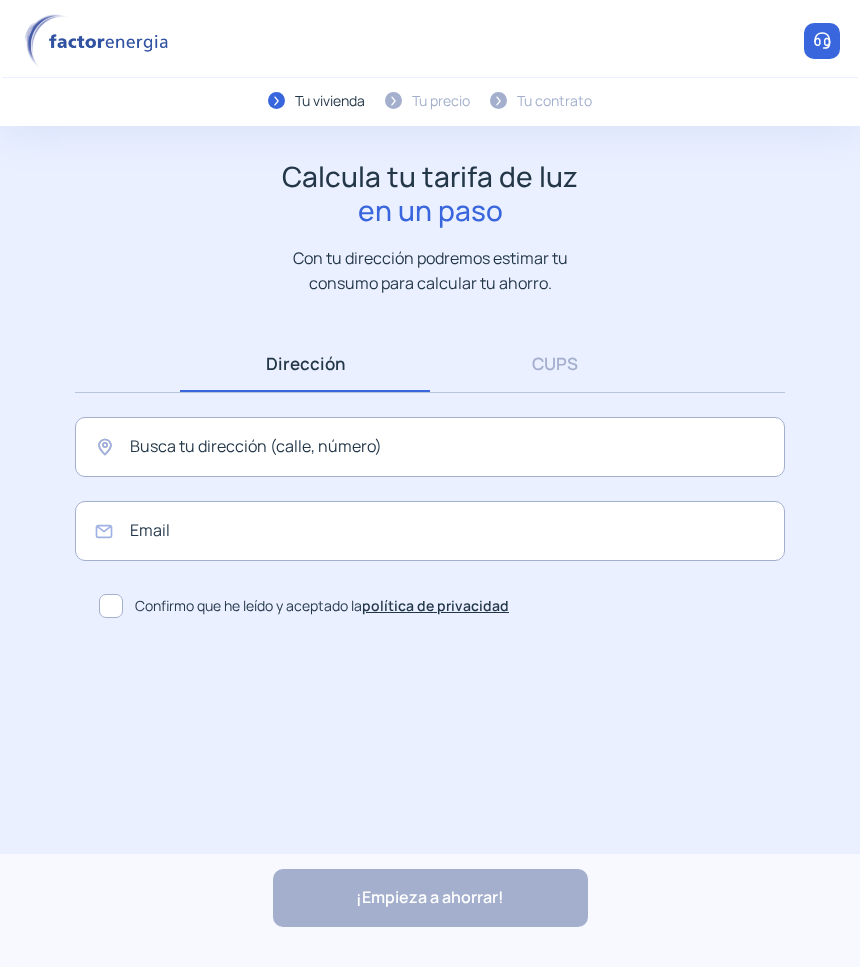 scroll, scrollTop: 0, scrollLeft: 0, axis: both 